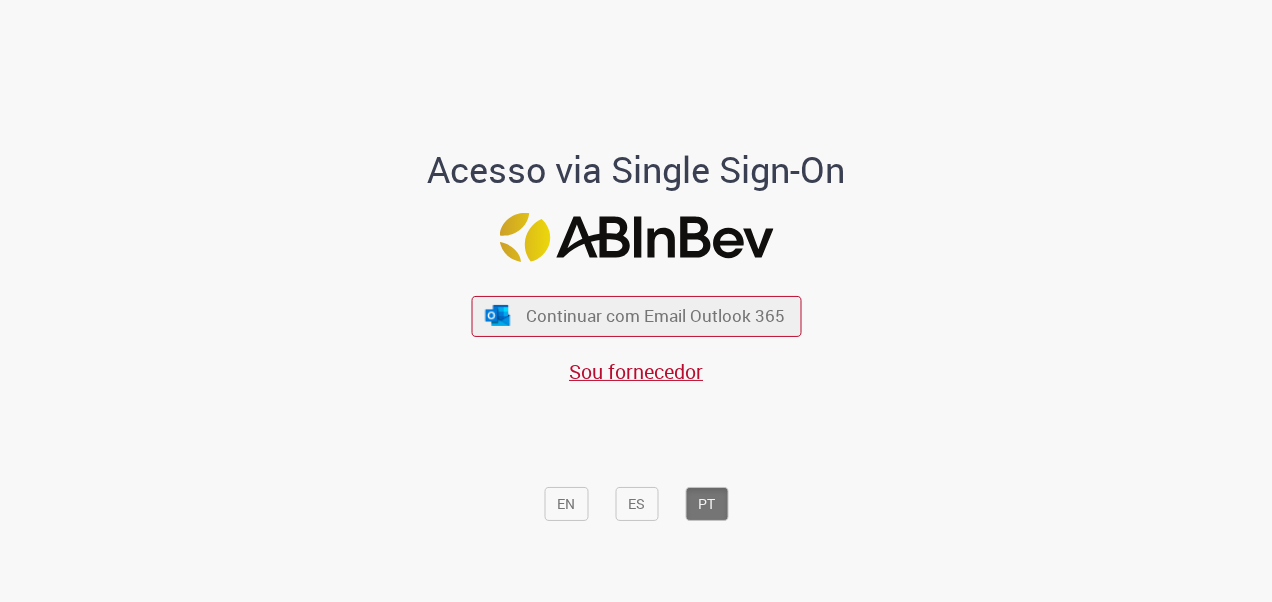 scroll, scrollTop: 0, scrollLeft: 0, axis: both 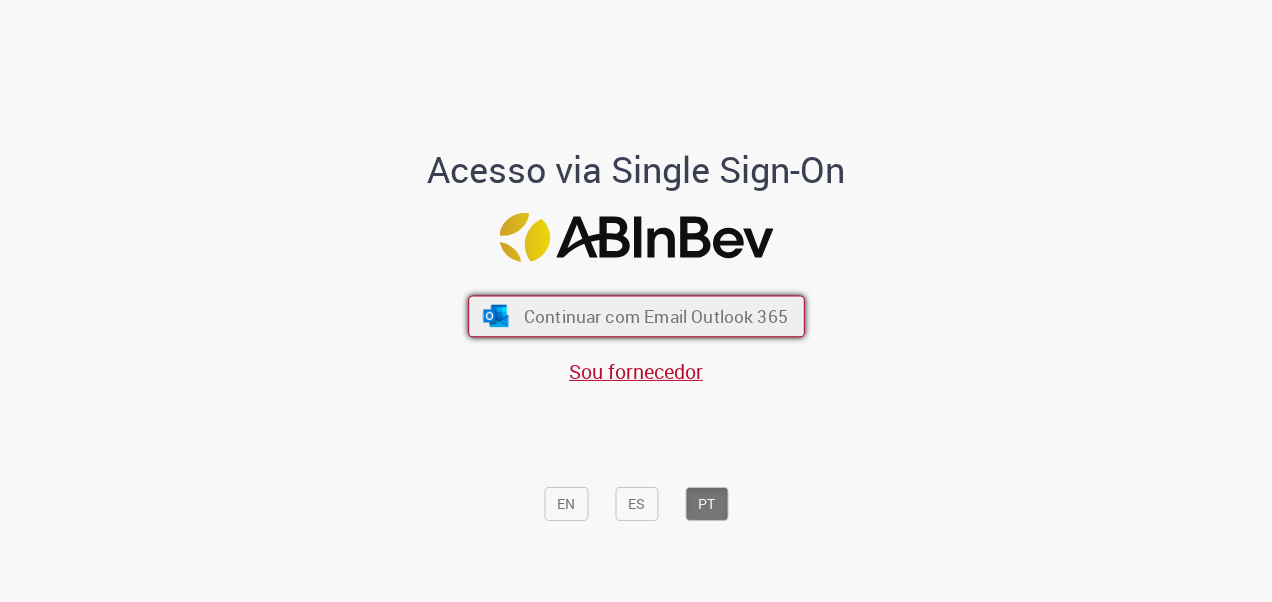 click on "Continuar com Email Outlook 365" at bounding box center (655, 315) 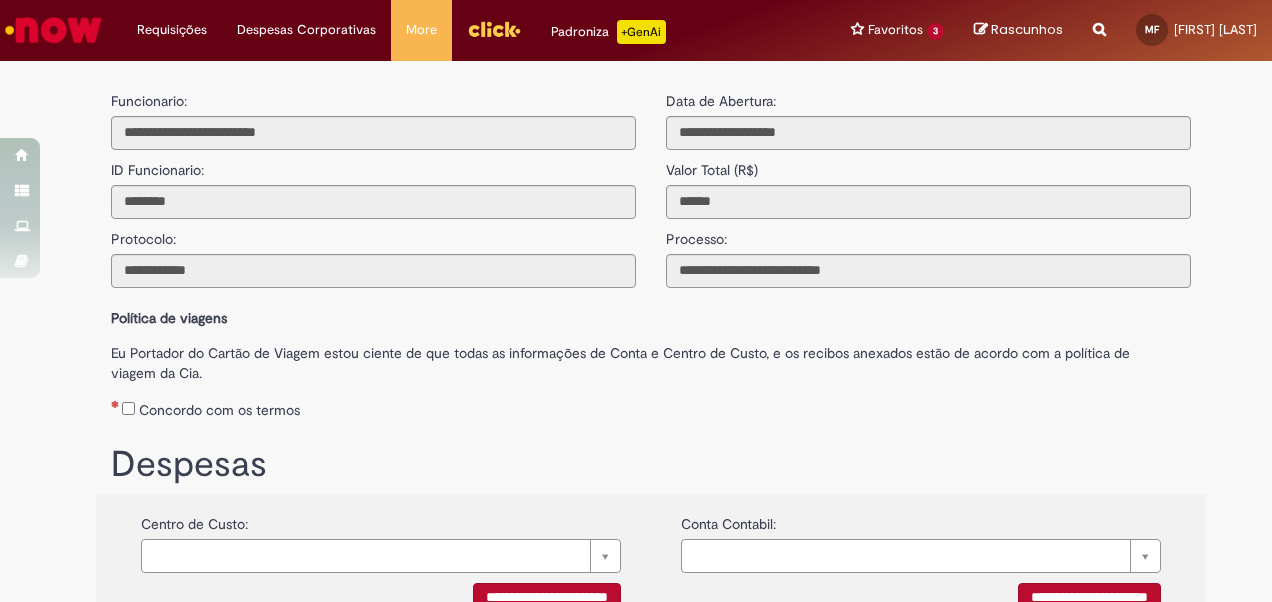 scroll, scrollTop: 0, scrollLeft: 0, axis: both 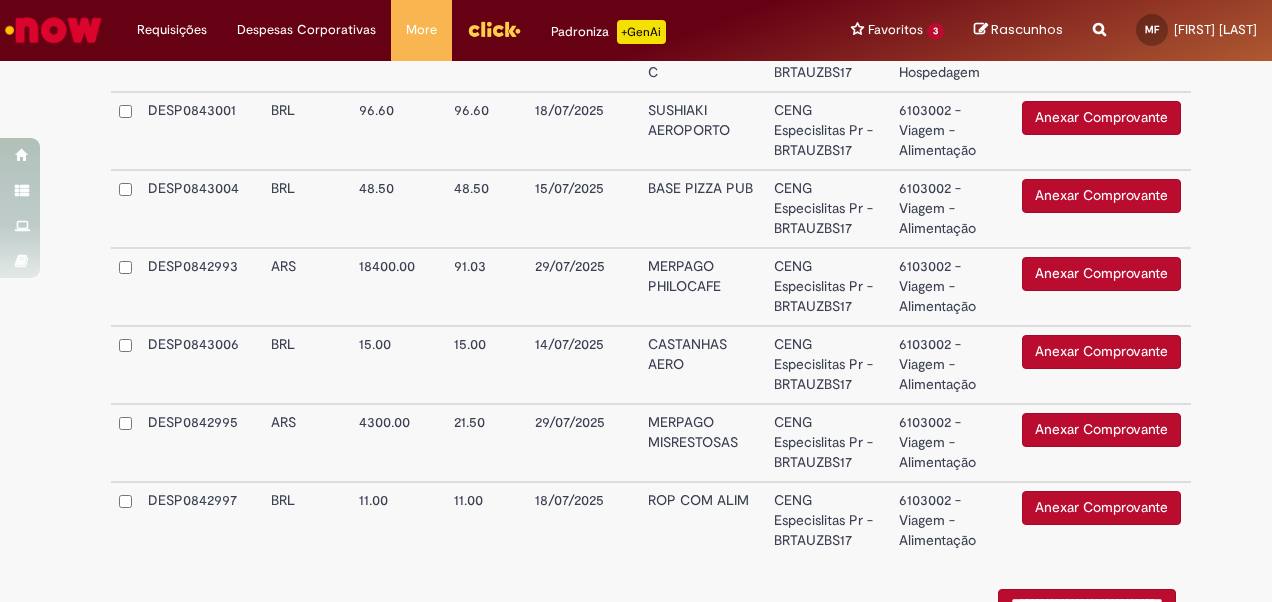 click on "**********" at bounding box center (651, 237) 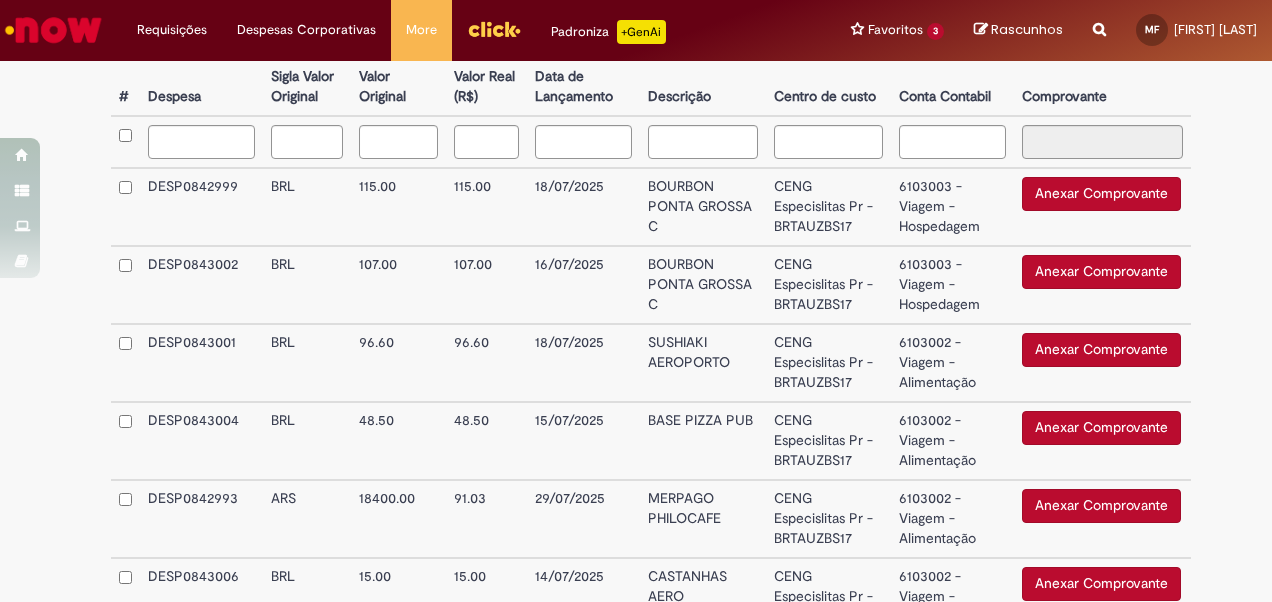 scroll, scrollTop: 600, scrollLeft: 0, axis: vertical 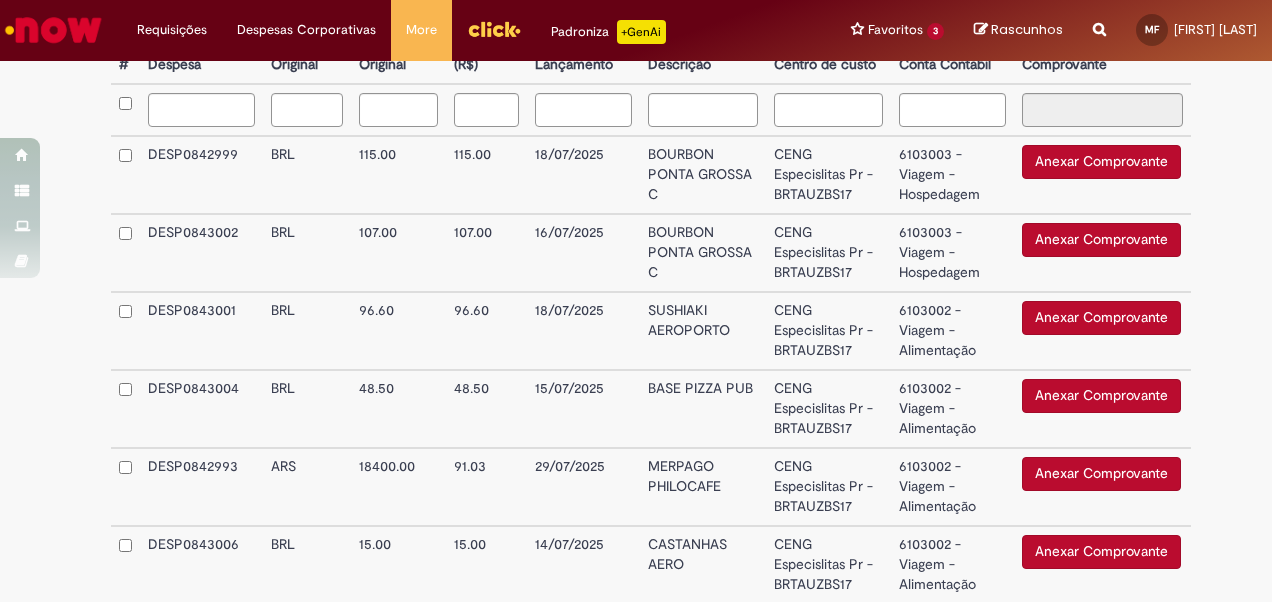click on "Anexar Comprovante" at bounding box center [1101, 240] 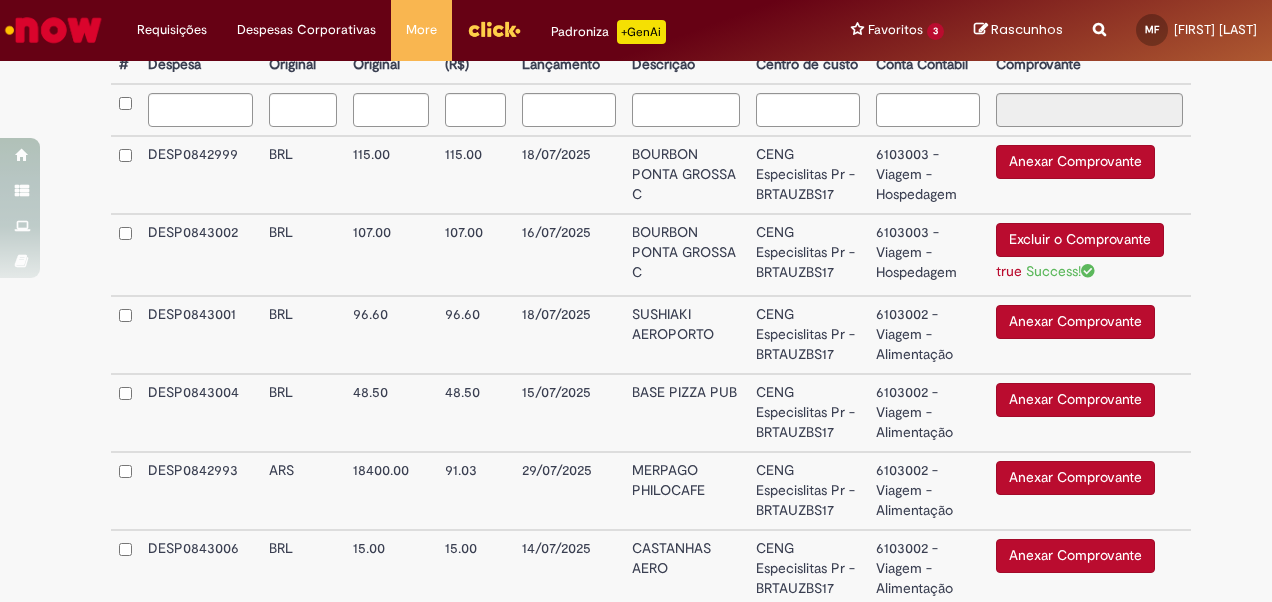click on "107.00" at bounding box center (475, 255) 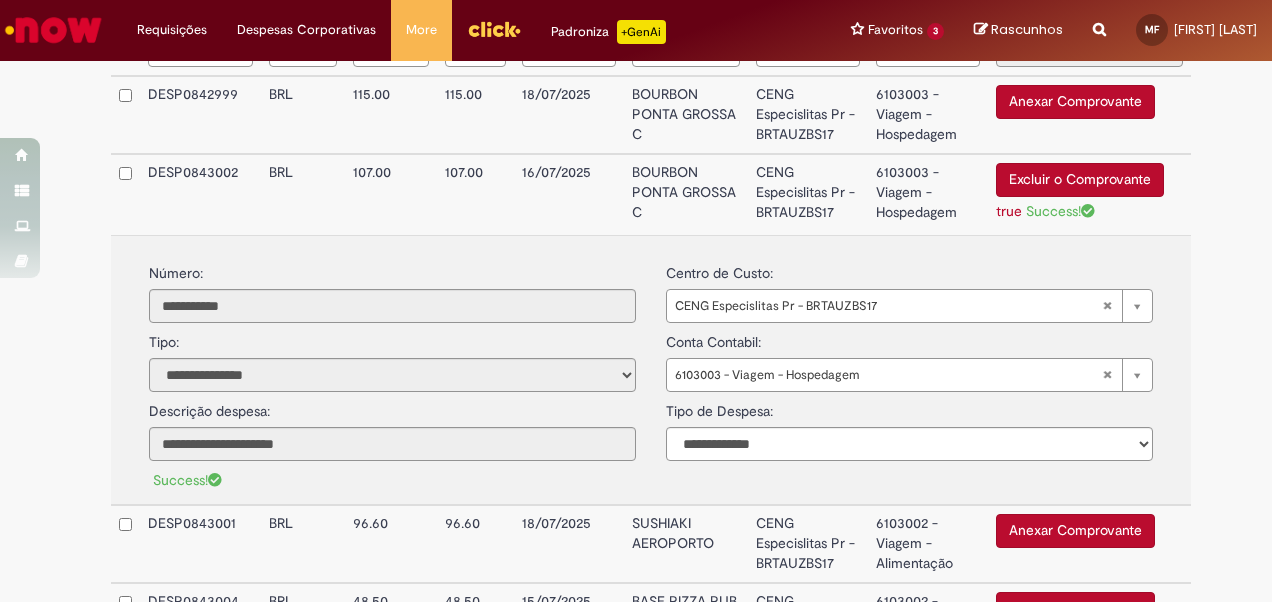 scroll, scrollTop: 700, scrollLeft: 0, axis: vertical 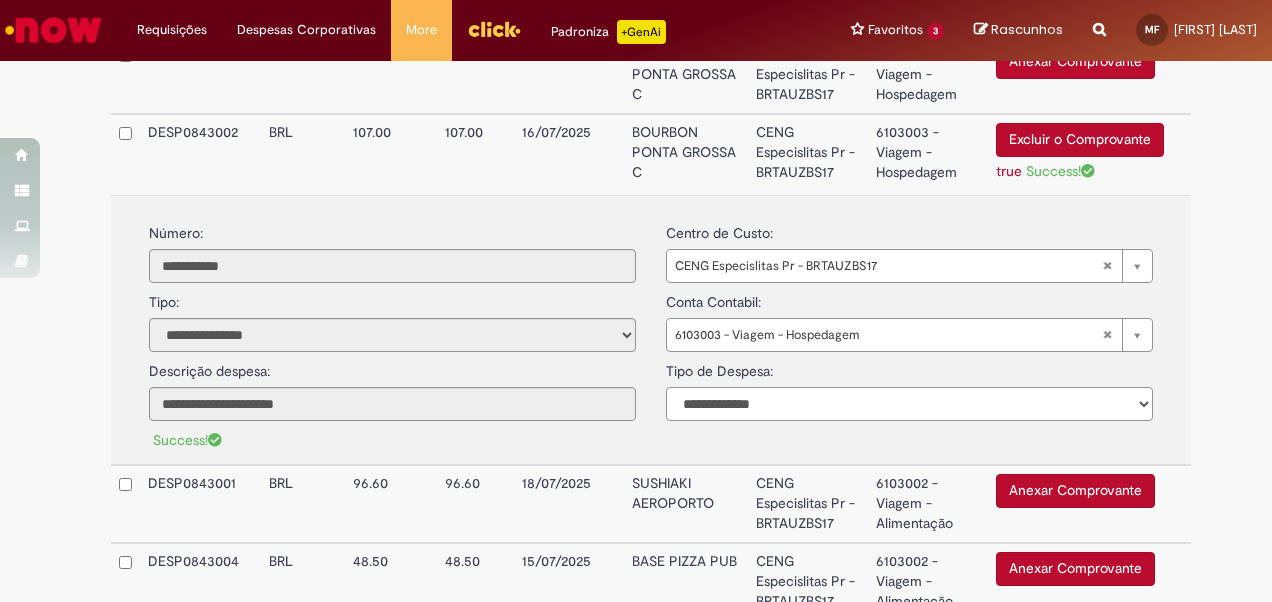 click on "**********" at bounding box center [909, 404] 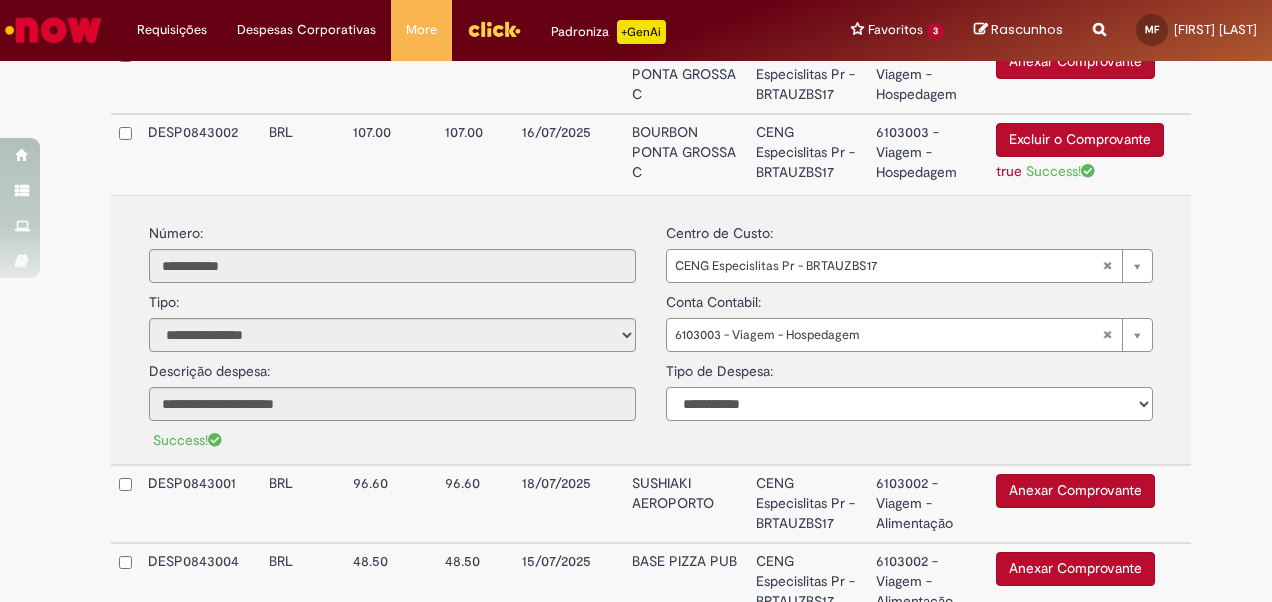 click on "**********" at bounding box center (909, 404) 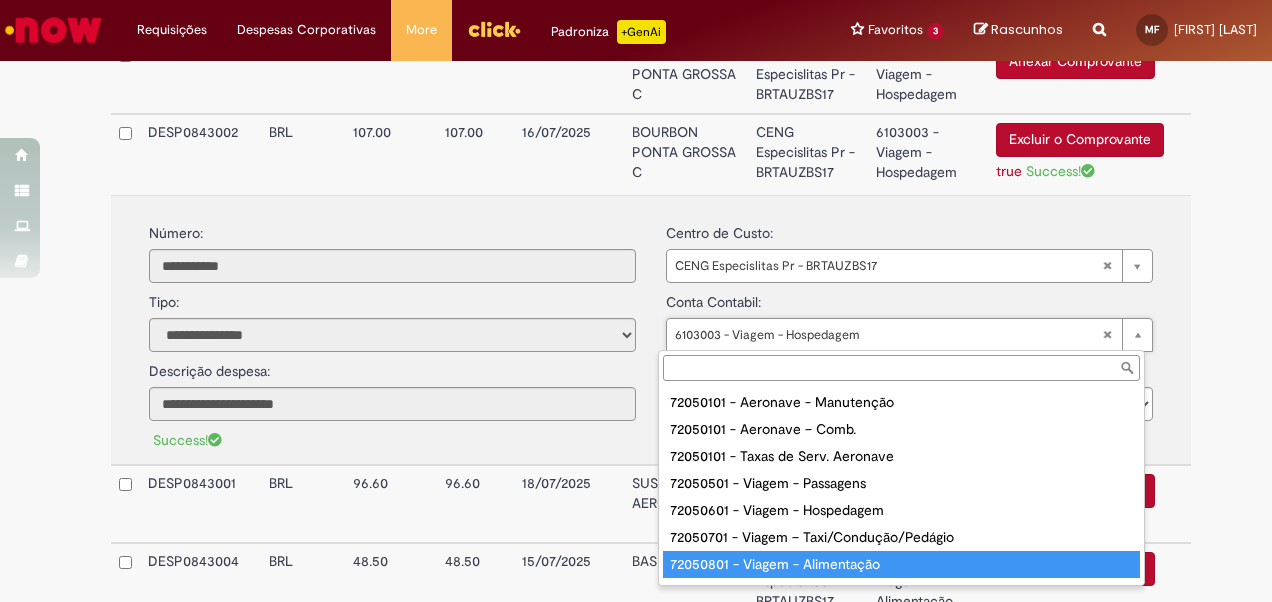 type on "**********" 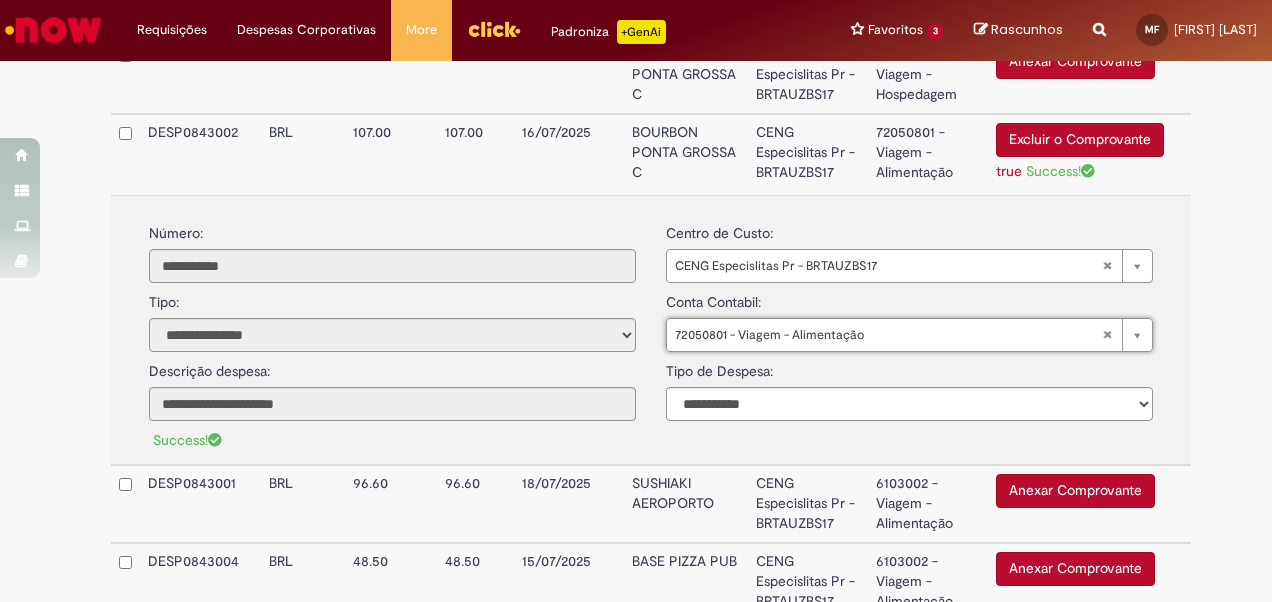 click on "CENG Especislitas Pr - BRTAUZBS17" at bounding box center [808, 154] 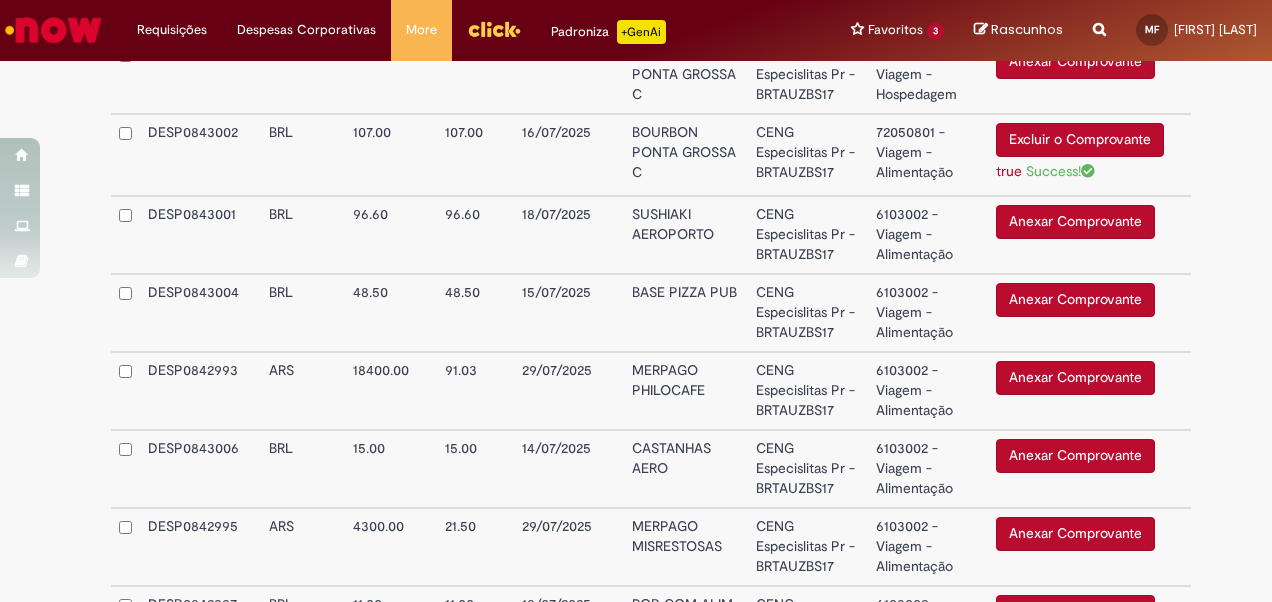 scroll, scrollTop: 914, scrollLeft: 0, axis: vertical 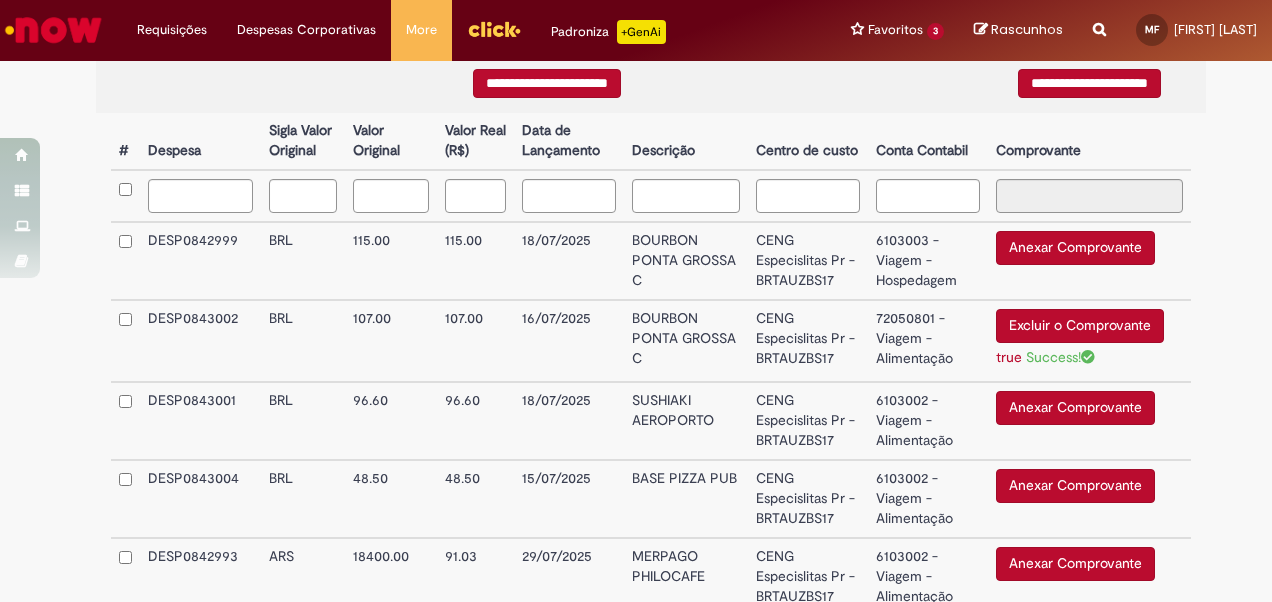 click on "Anexar Comprovante" at bounding box center (1075, 248) 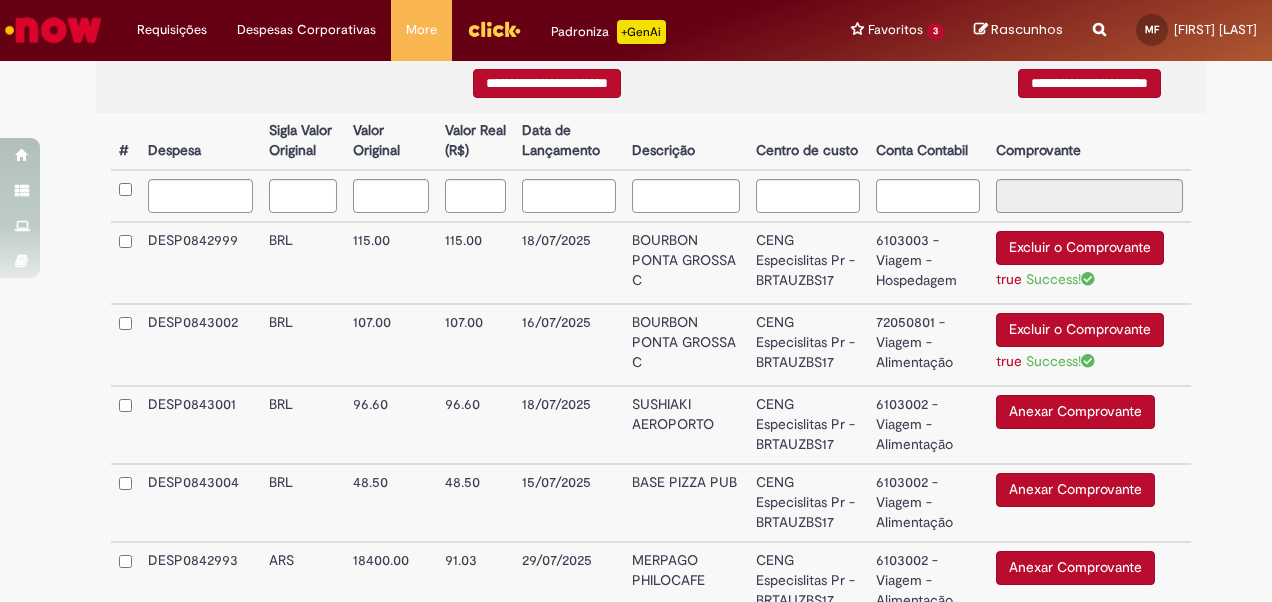 click on "BOURBON PONTA GROSSA C" at bounding box center (686, 263) 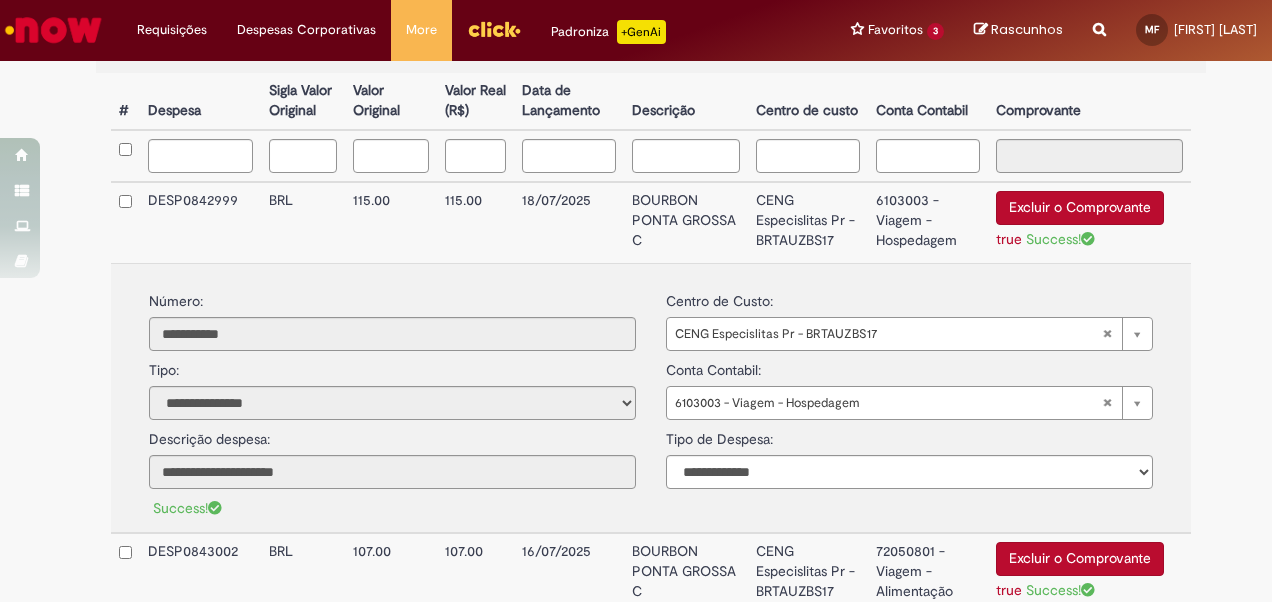 scroll, scrollTop: 614, scrollLeft: 0, axis: vertical 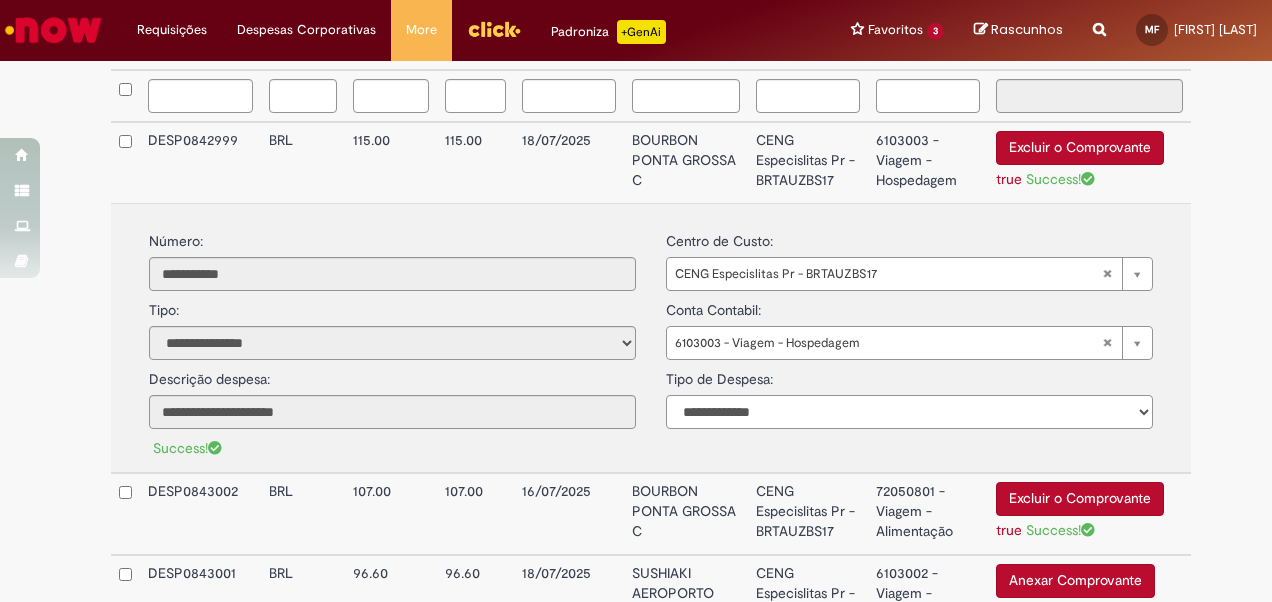 click on "**********" at bounding box center (909, 412) 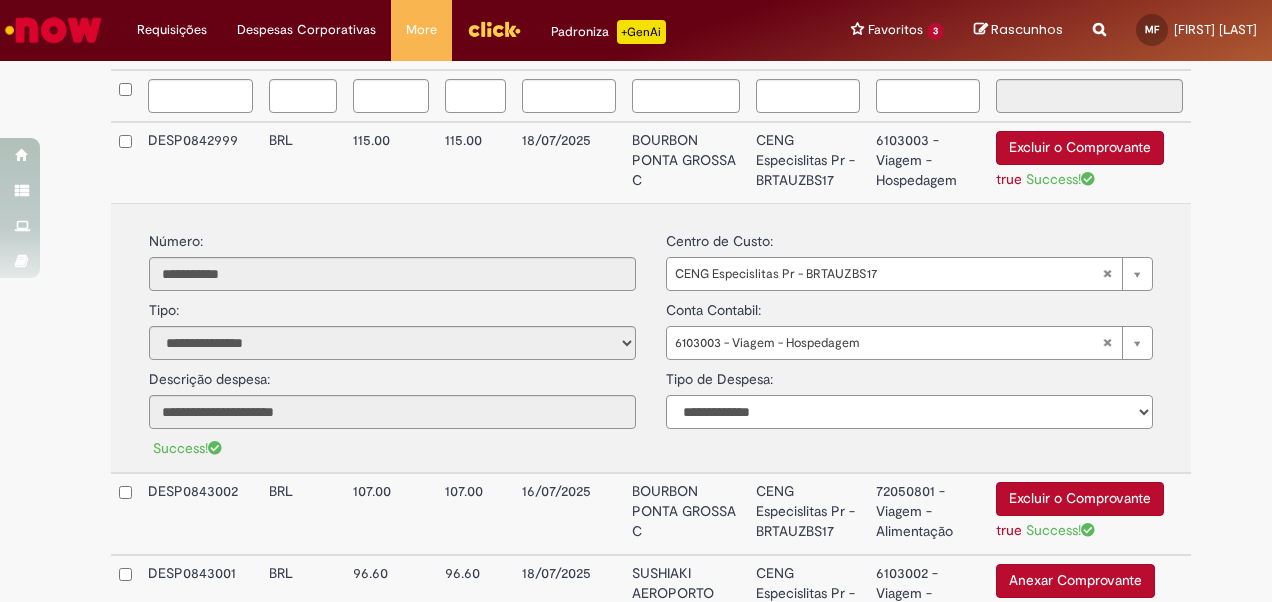 select on "*" 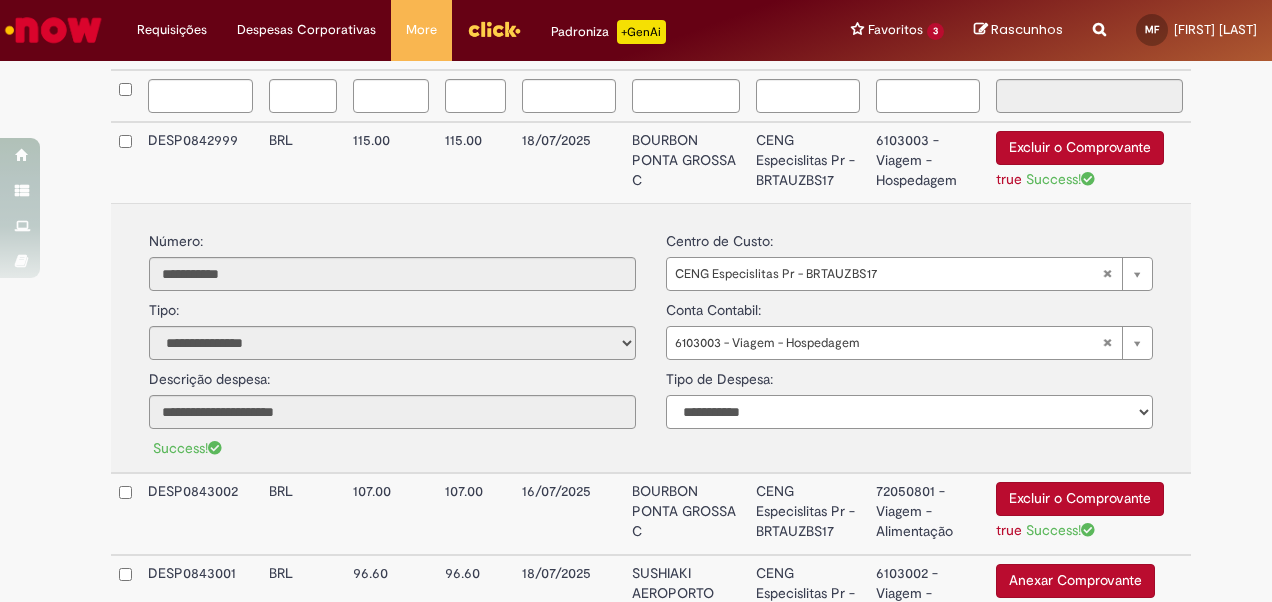 click on "**********" at bounding box center (909, 412) 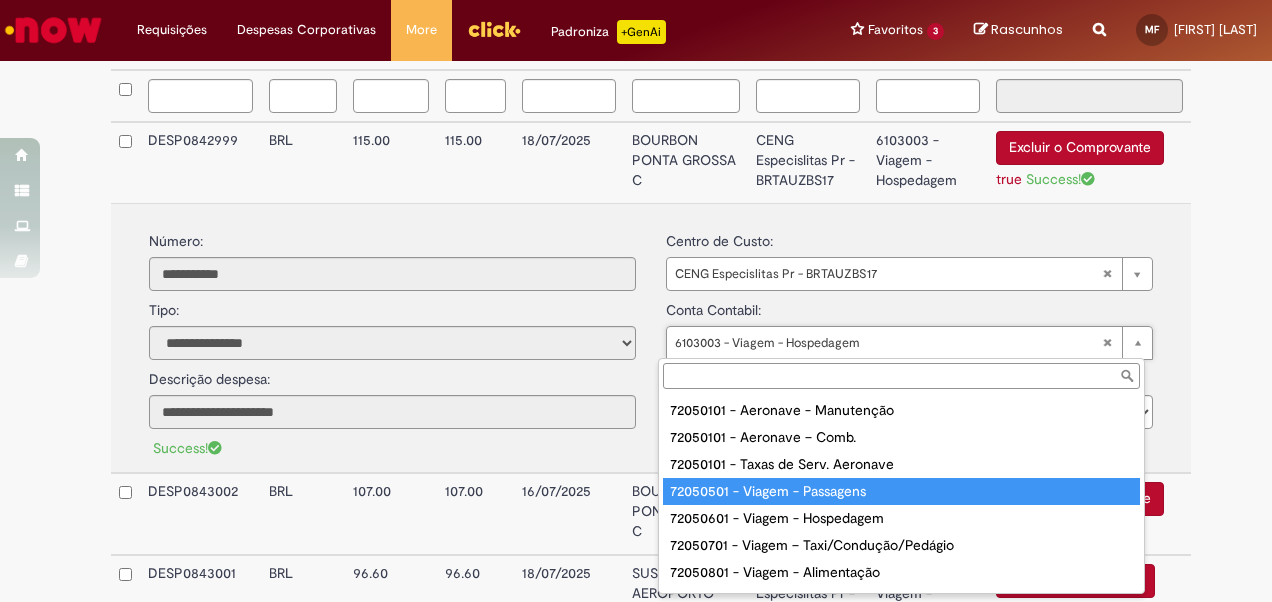 scroll, scrollTop: 100, scrollLeft: 0, axis: vertical 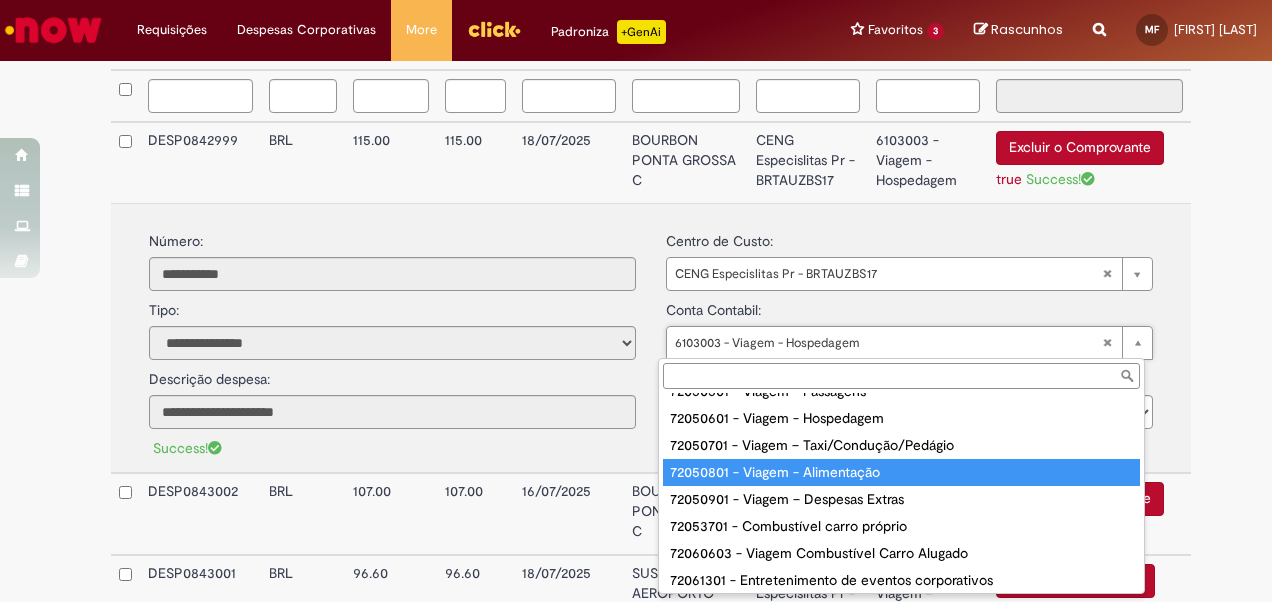 type on "**********" 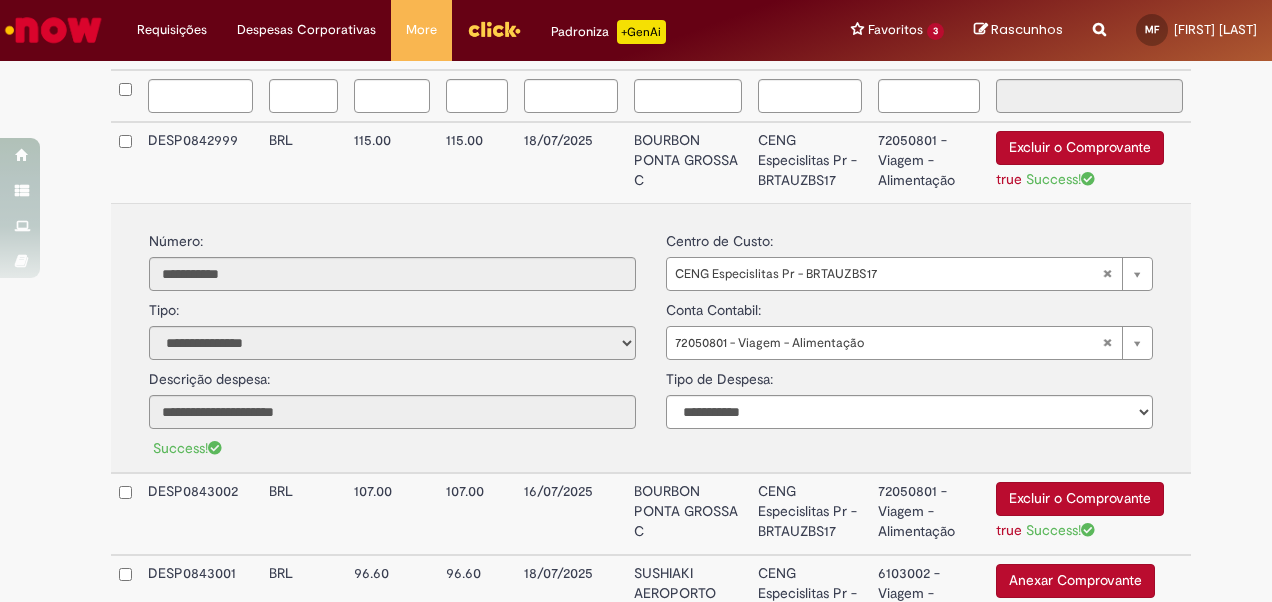 click on "**********" at bounding box center [651, 562] 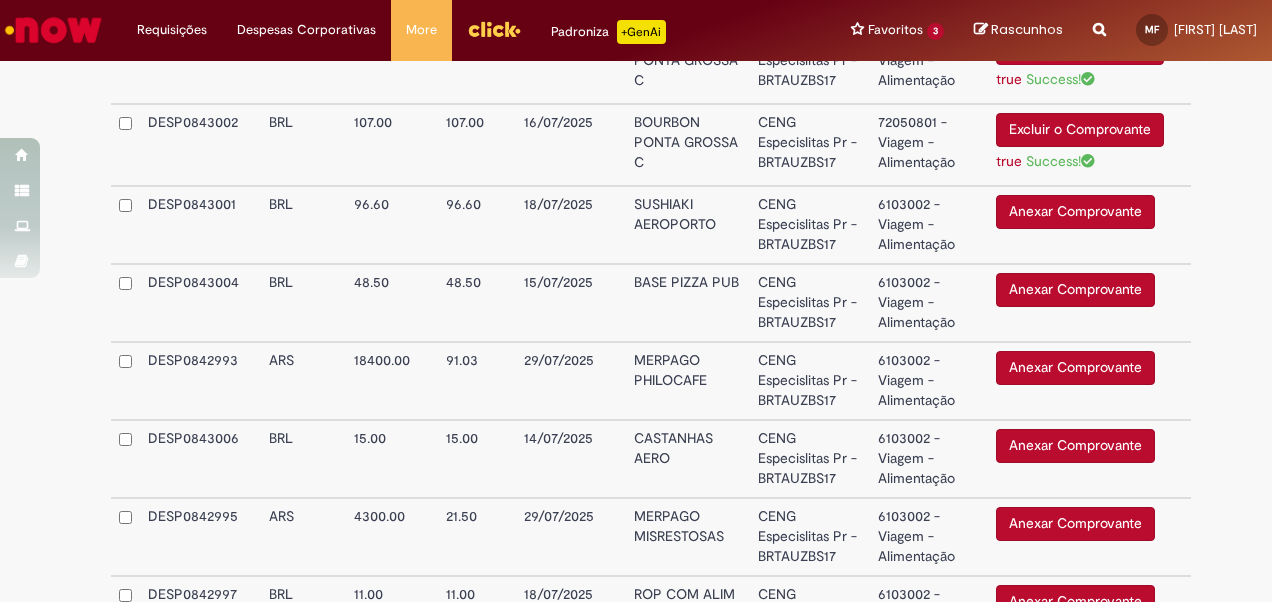 scroll, scrollTop: 614, scrollLeft: 0, axis: vertical 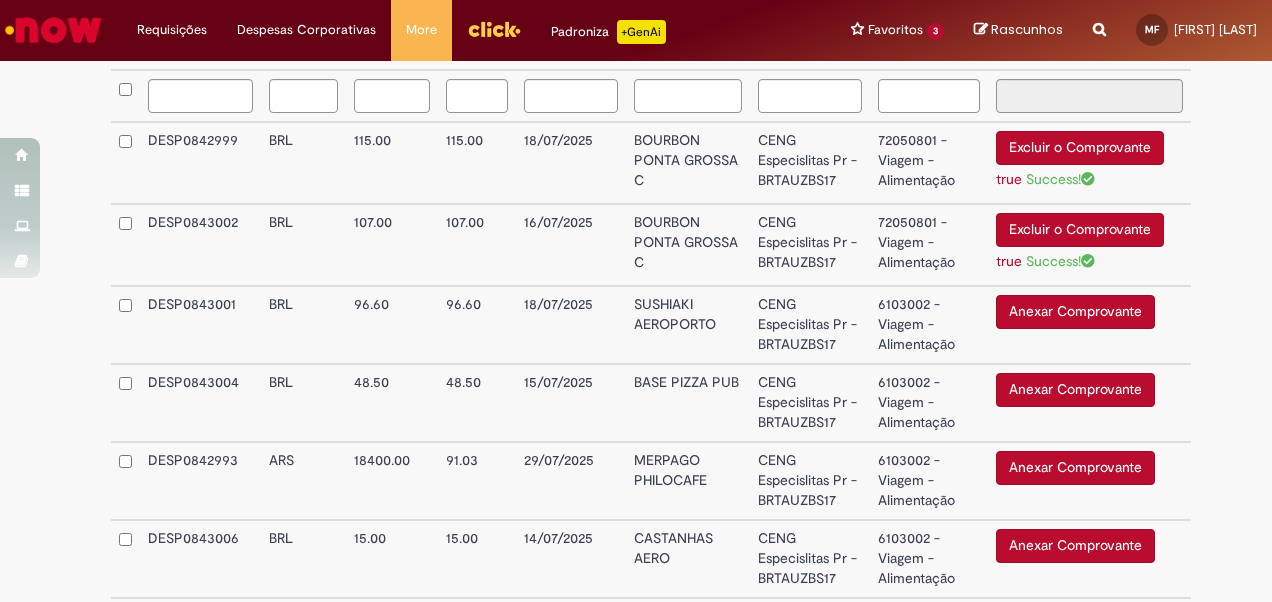 click on "Anexar Comprovante" at bounding box center [1075, 312] 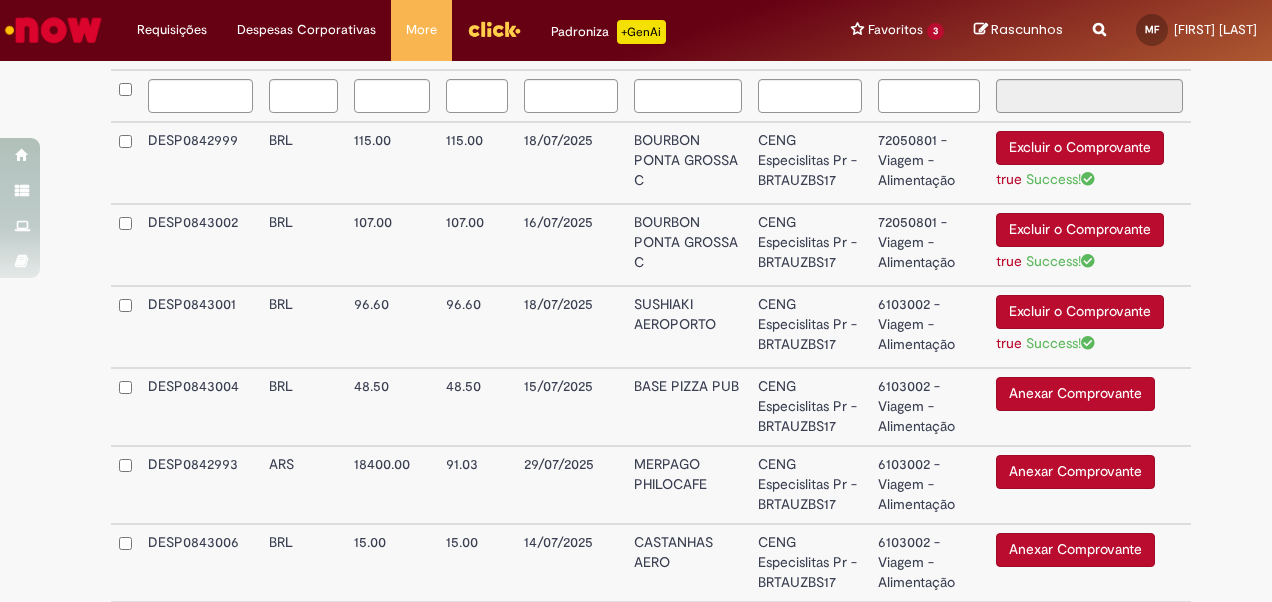 click on "6103002 - Viagem - Alimentação" at bounding box center [928, 327] 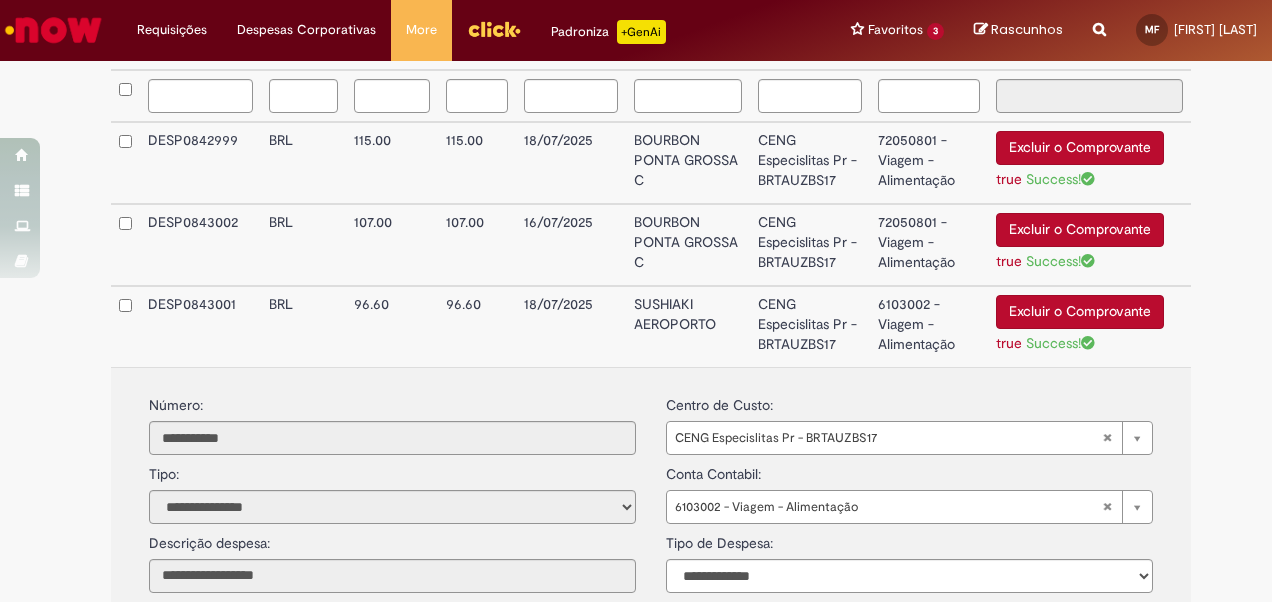 scroll, scrollTop: 814, scrollLeft: 0, axis: vertical 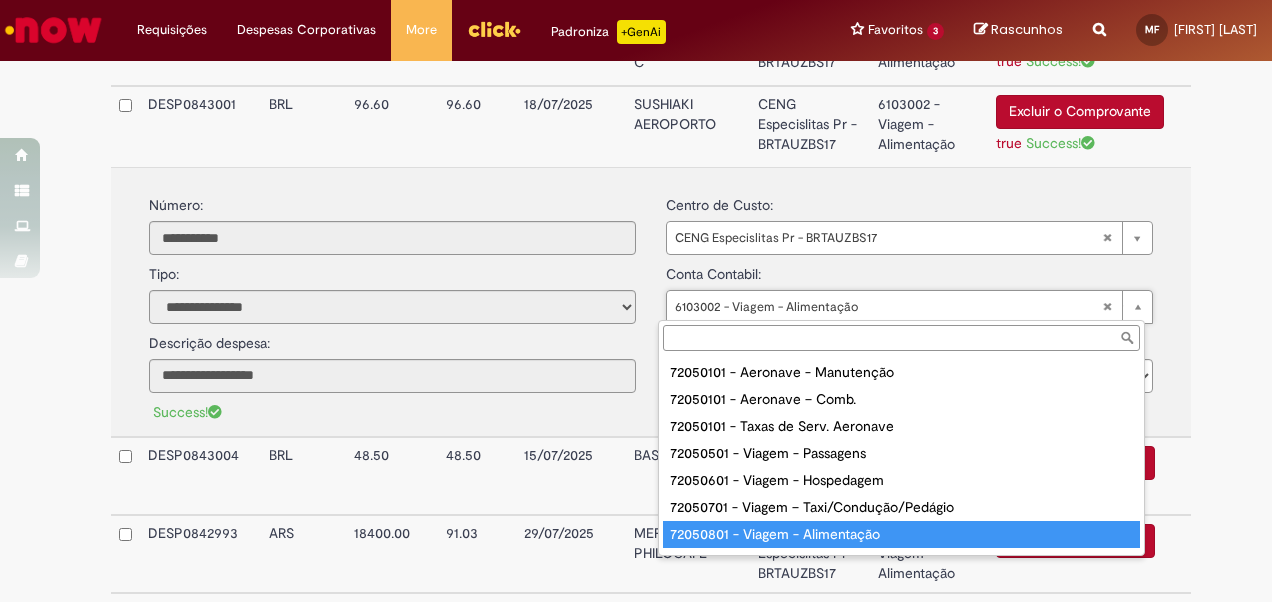 type on "**********" 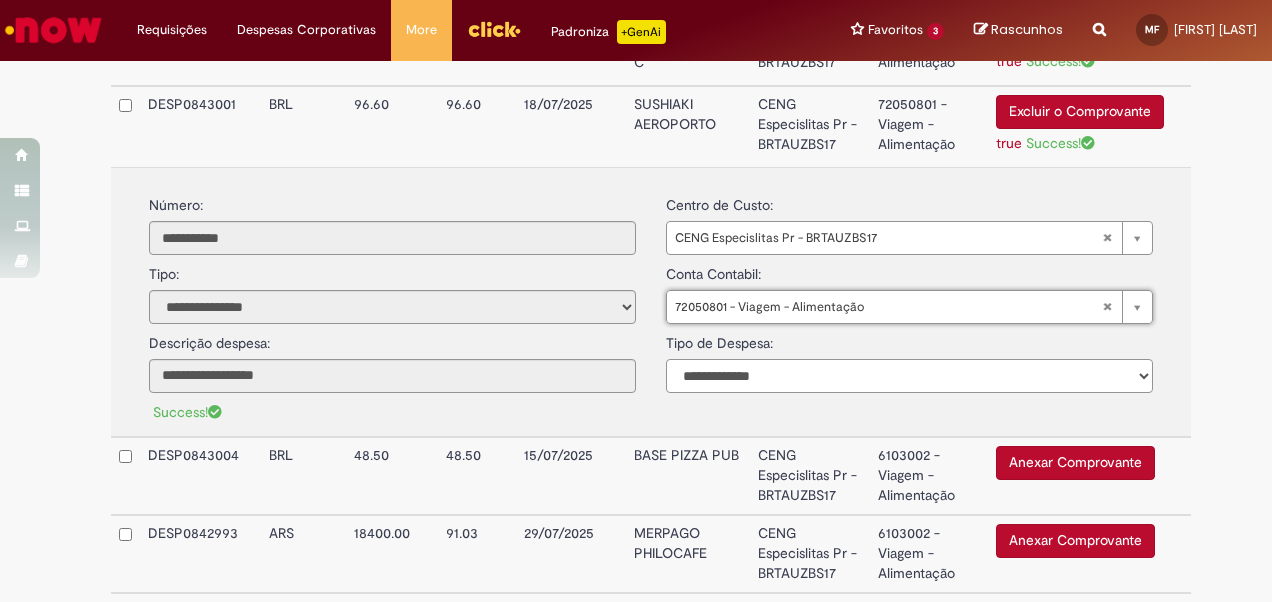 click on "**********" at bounding box center [909, 376] 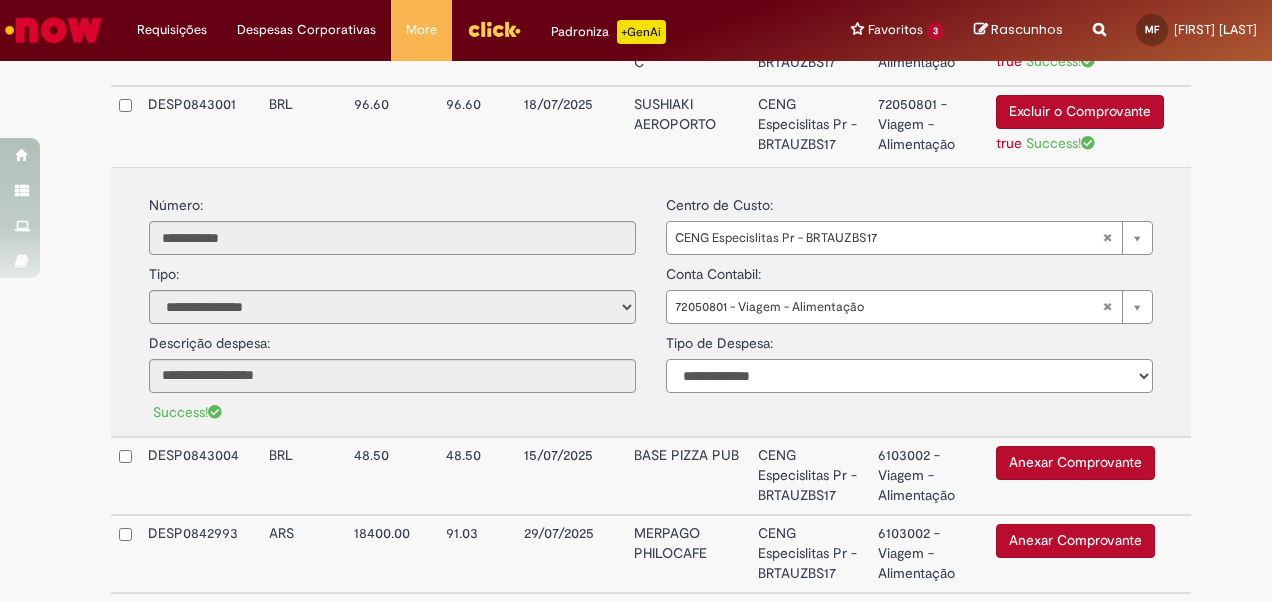 select on "*" 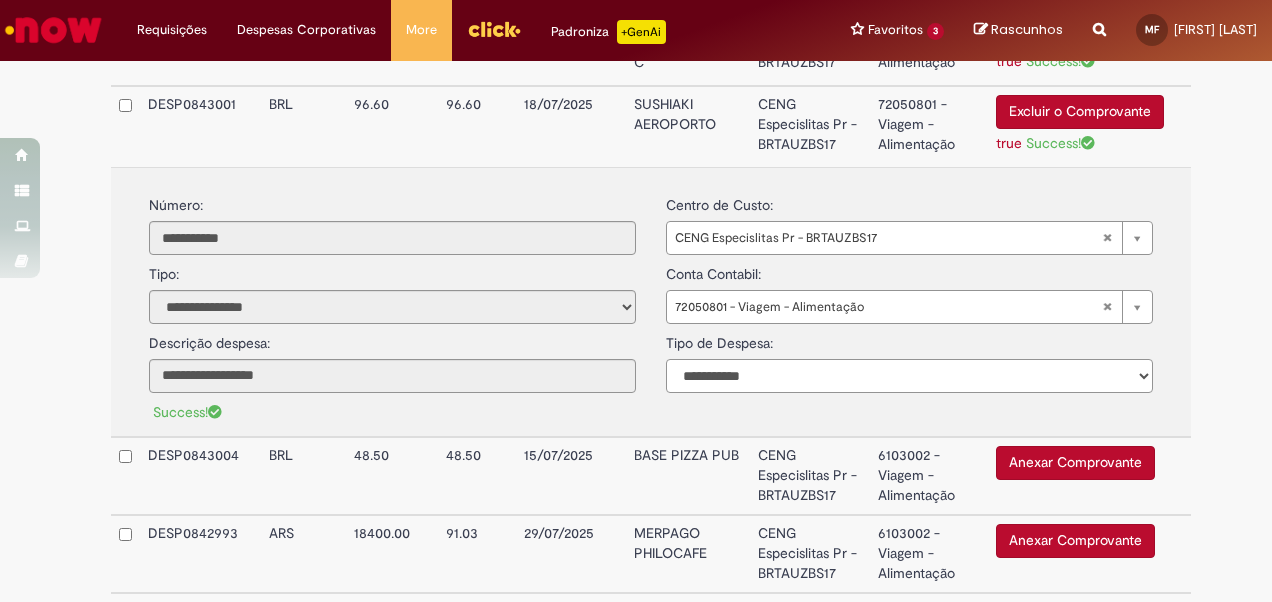 click on "**********" at bounding box center (909, 376) 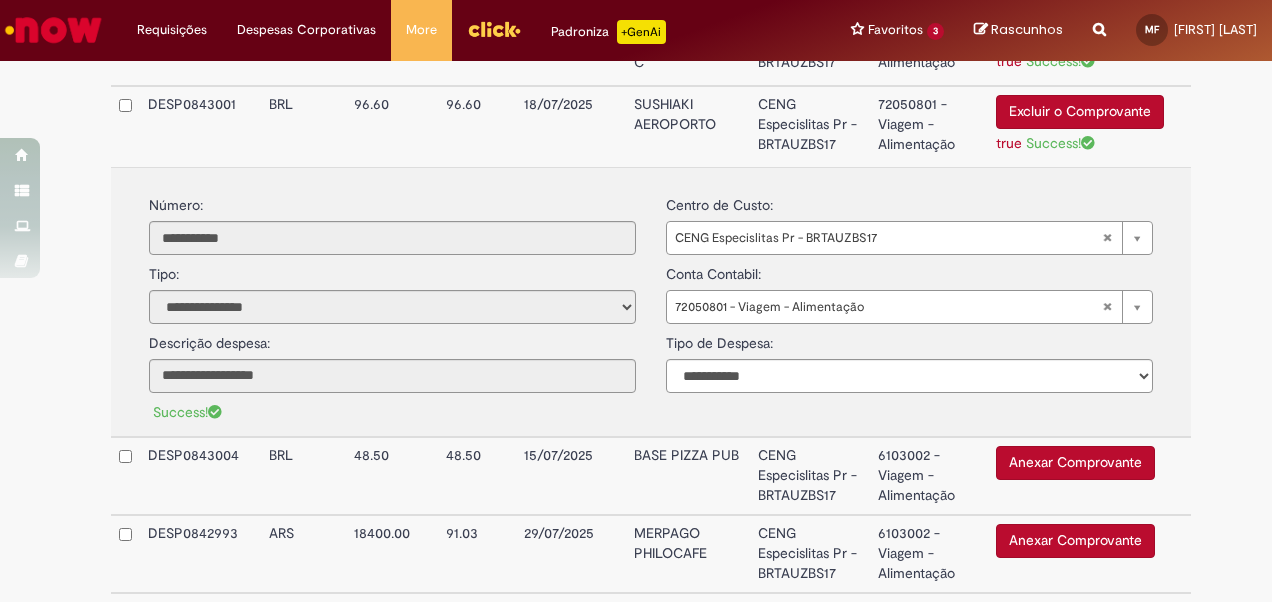 click on "SUSHIAKI AEROPORTO" at bounding box center (688, 126) 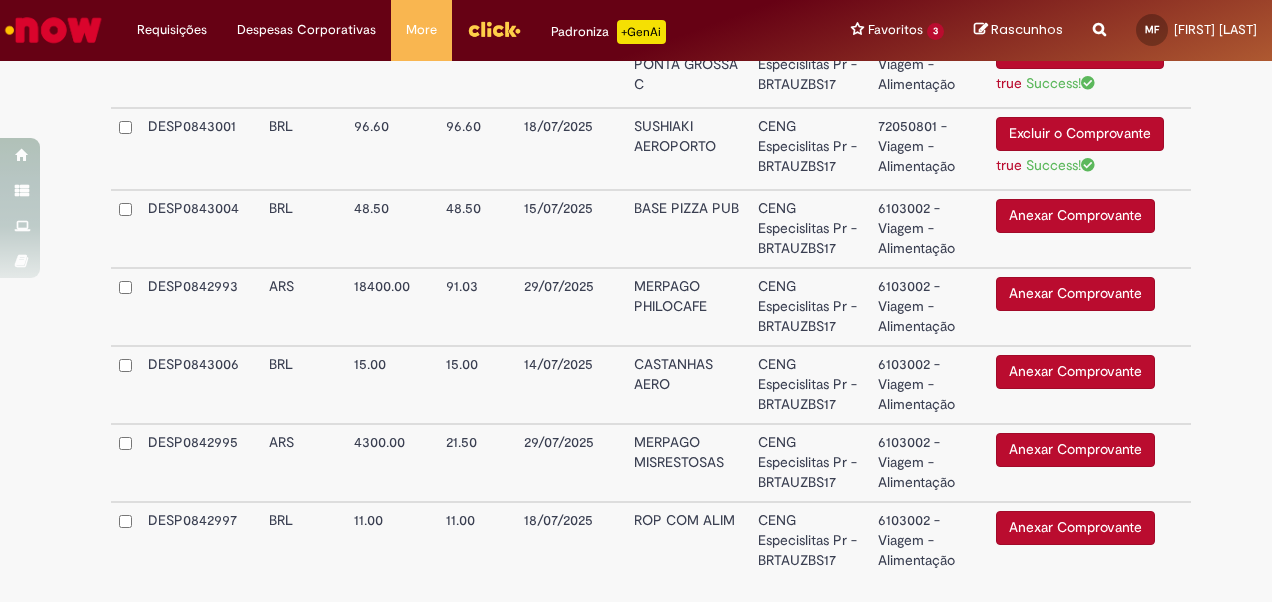 scroll, scrollTop: 821, scrollLeft: 0, axis: vertical 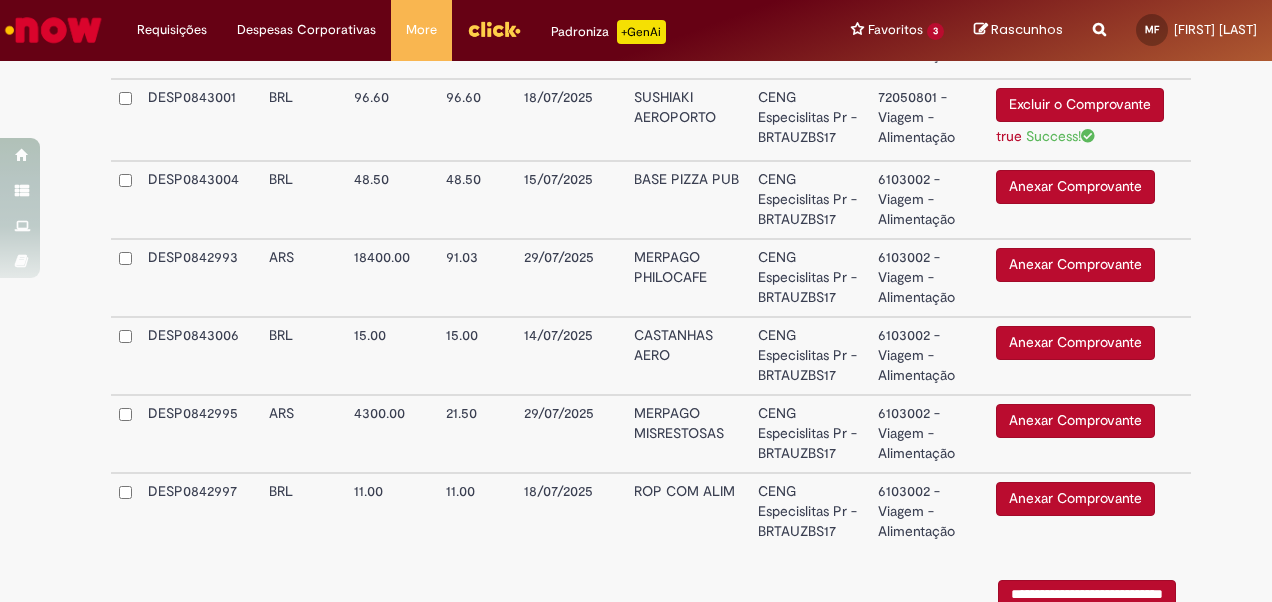 click on "Anexar Comprovante" at bounding box center (1075, 499) 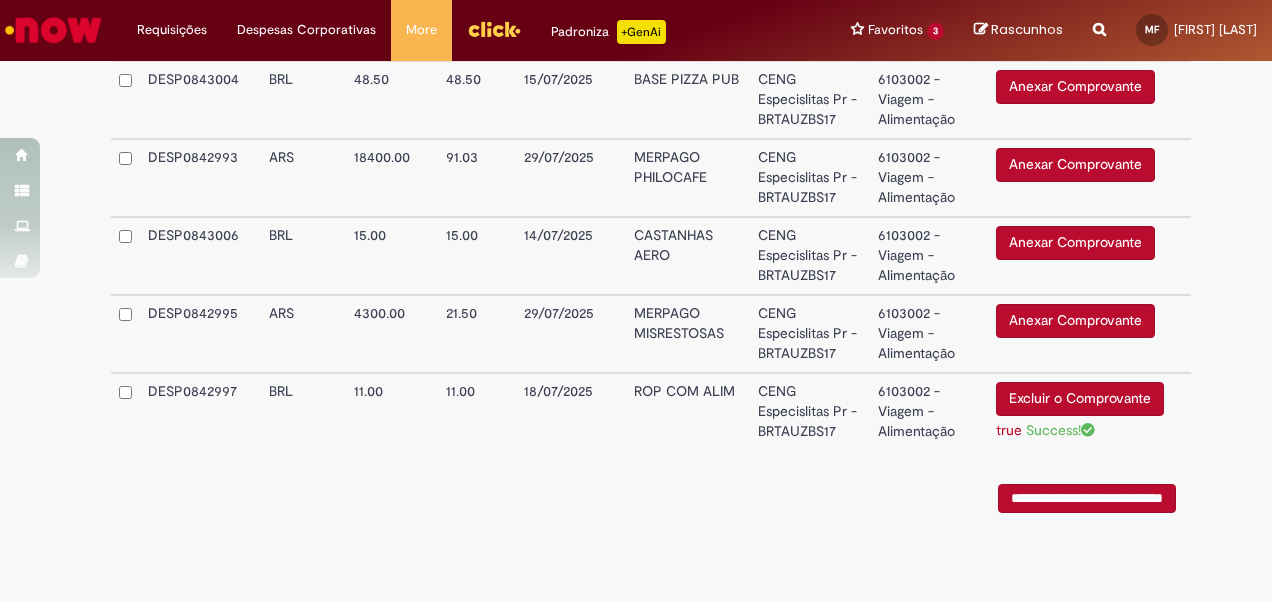 click on "18/07/2025" at bounding box center [571, 413] 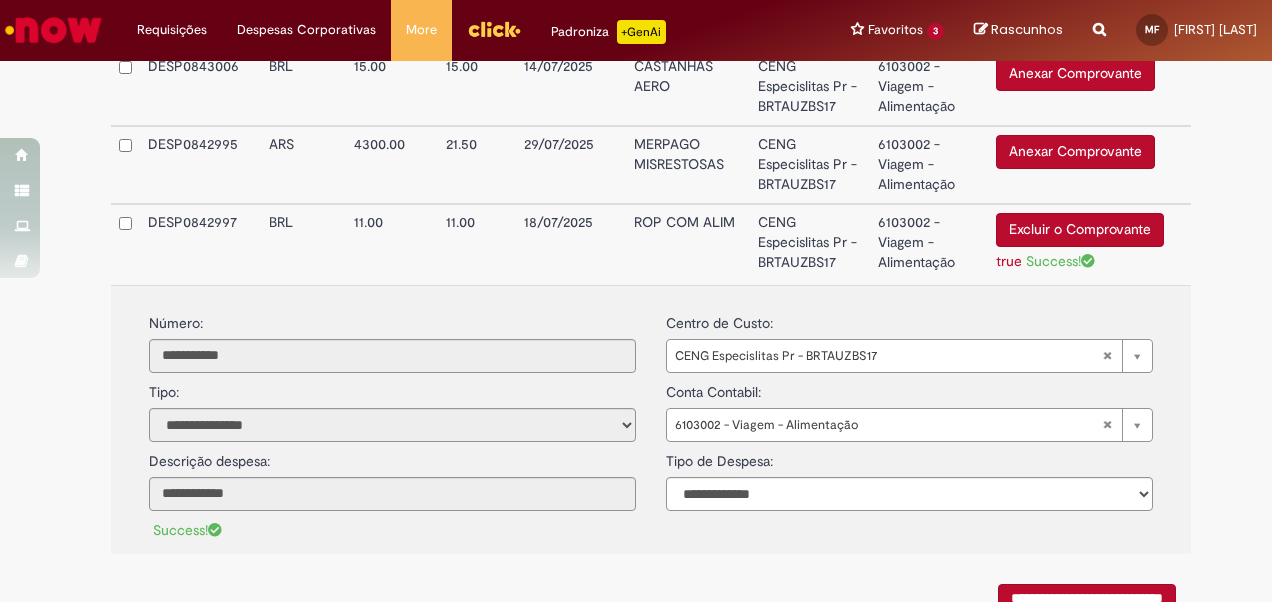 scroll, scrollTop: 1121, scrollLeft: 0, axis: vertical 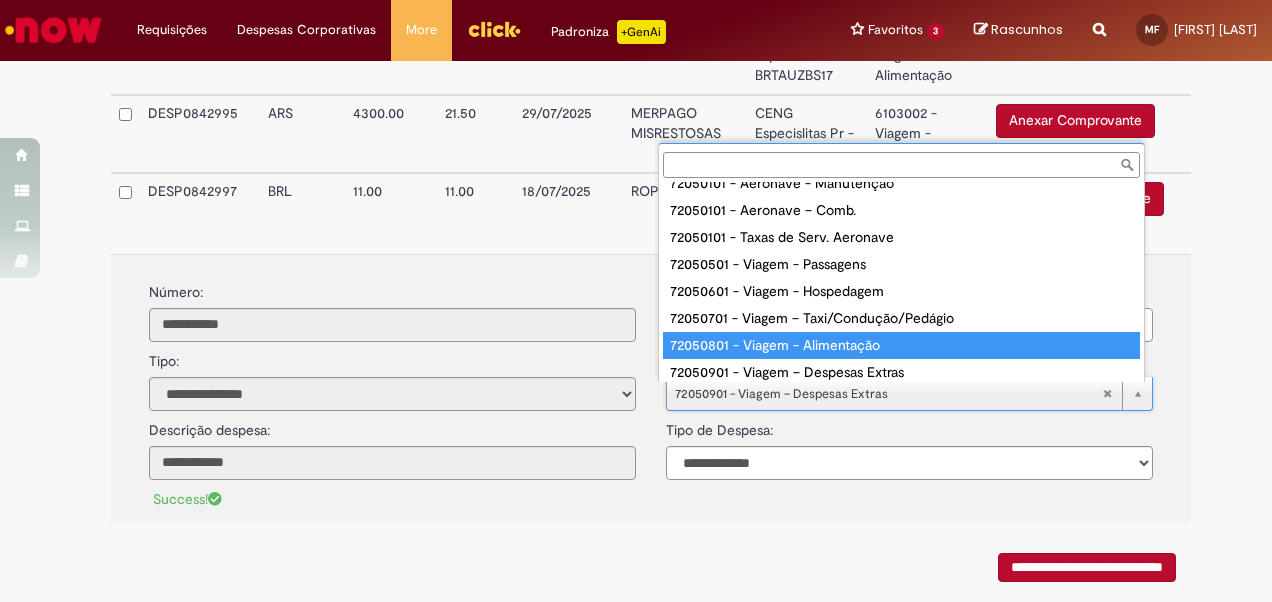 type on "**********" 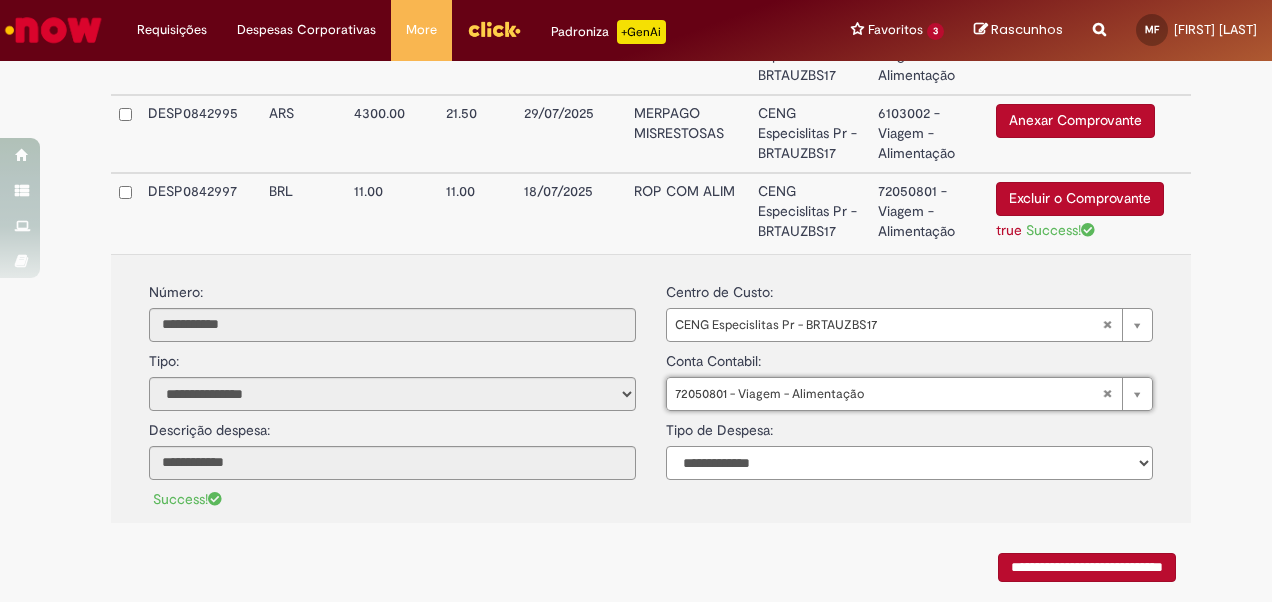 click on "**********" at bounding box center [909, 463] 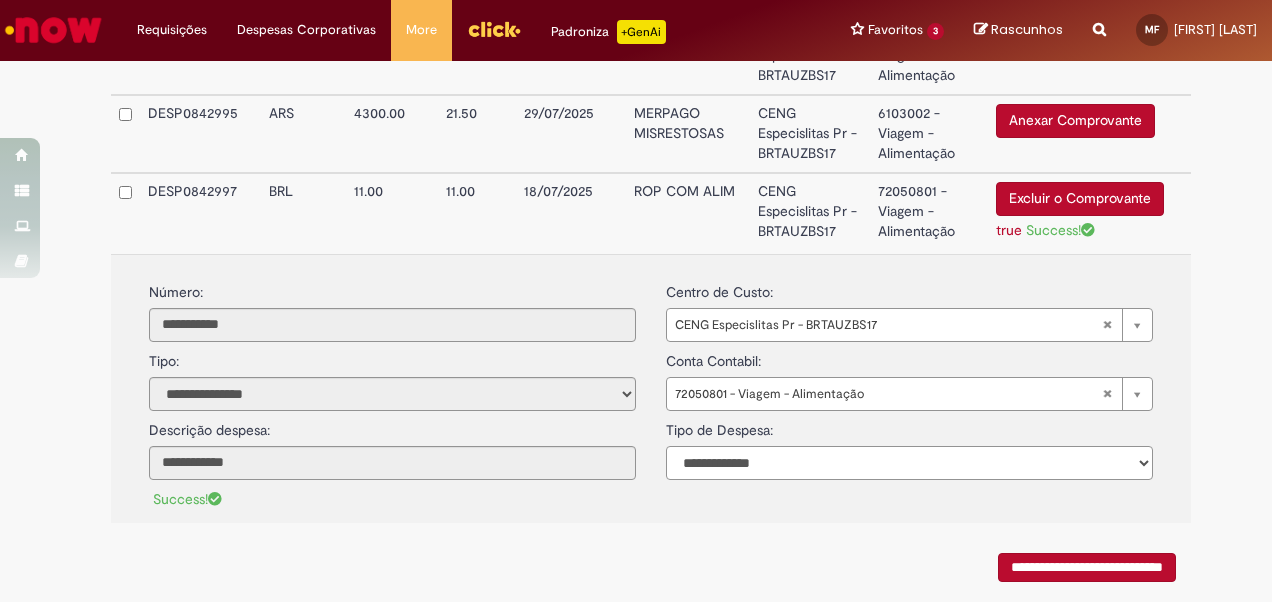 select on "*" 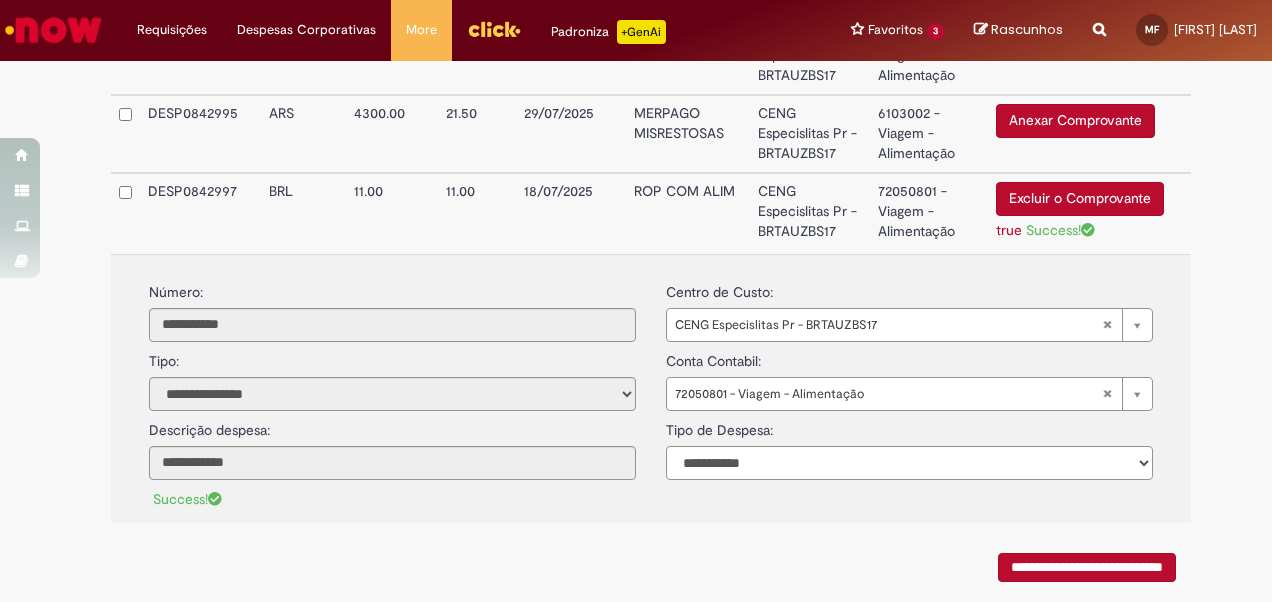 click on "**********" at bounding box center [909, 463] 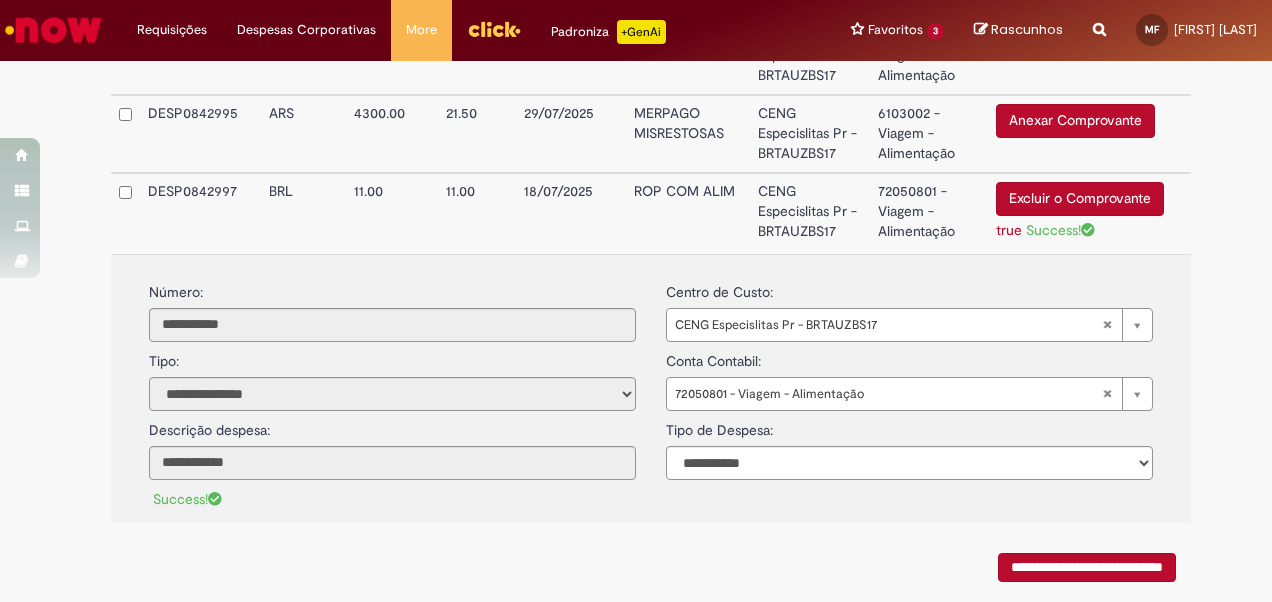 click on "ROP COM ALIM" at bounding box center (688, 213) 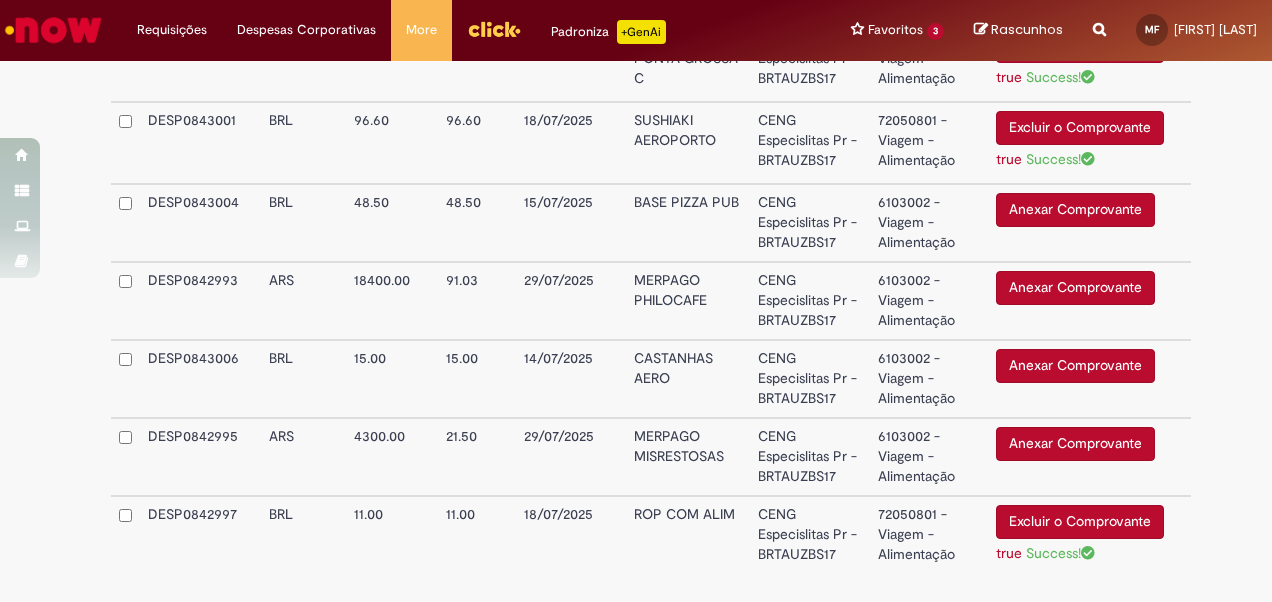 scroll, scrollTop: 825, scrollLeft: 0, axis: vertical 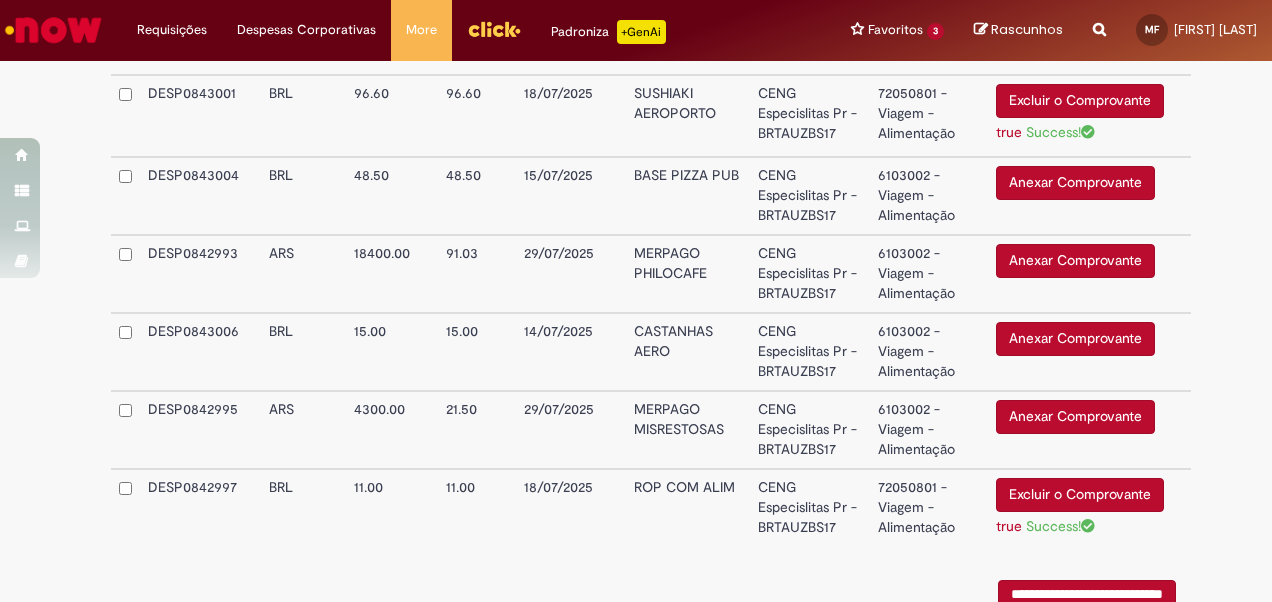 click on "Anexar Comprovante" at bounding box center [1075, 339] 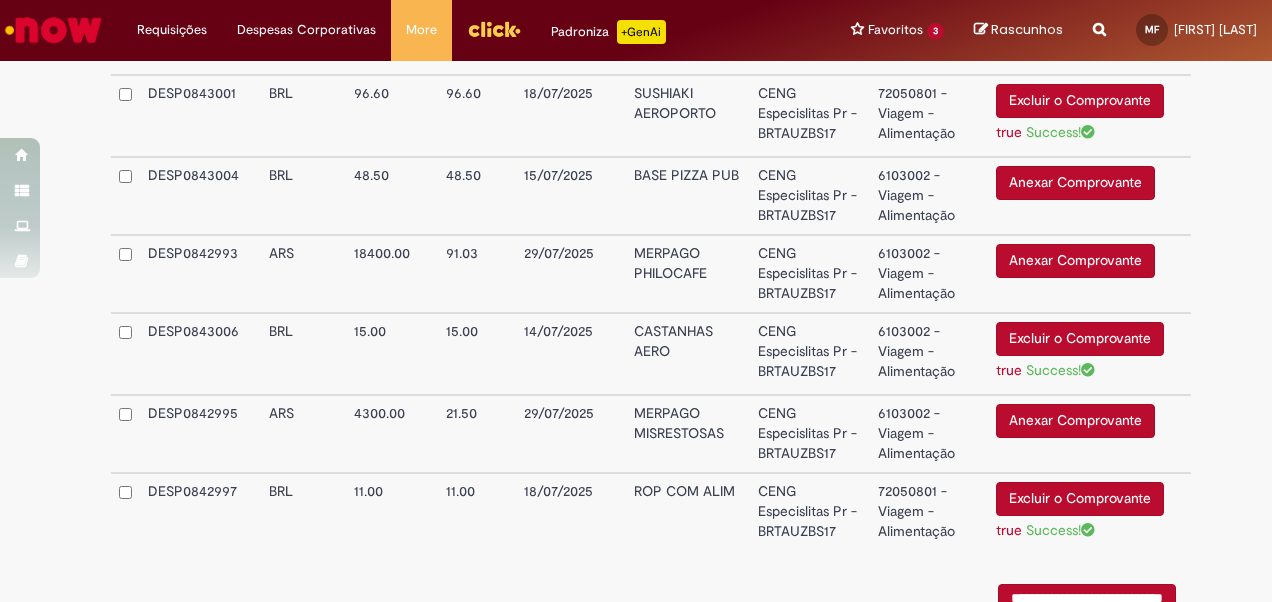 click on "CENG Especislitas Pr - BRTAUZBS17" at bounding box center (810, 354) 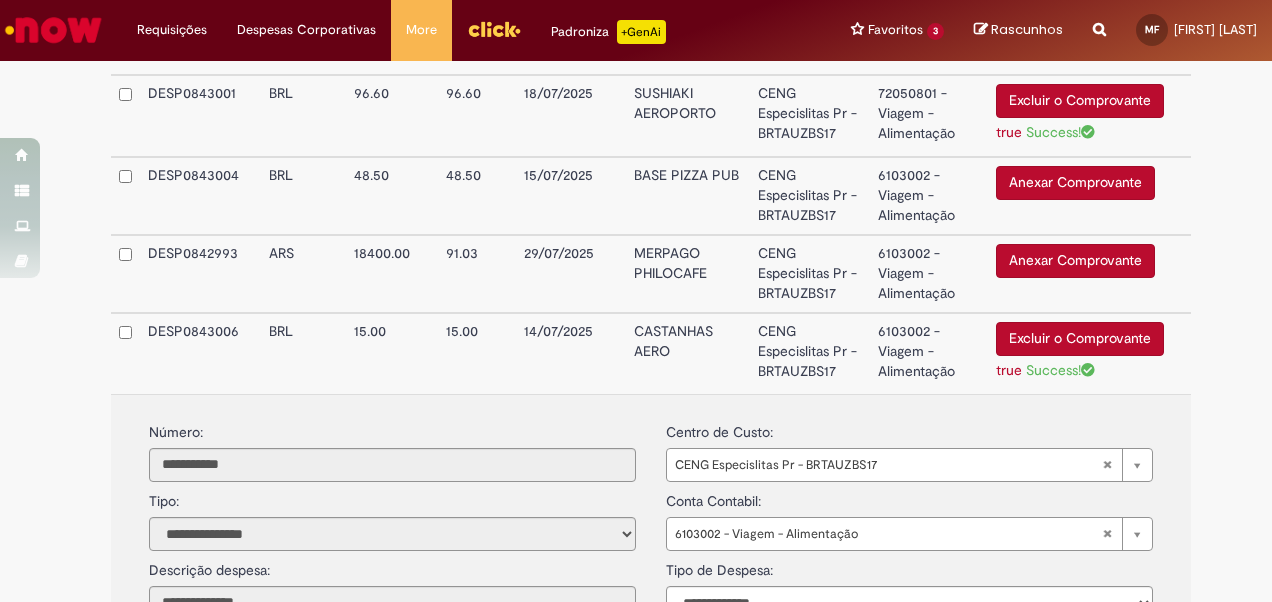 scroll, scrollTop: 925, scrollLeft: 0, axis: vertical 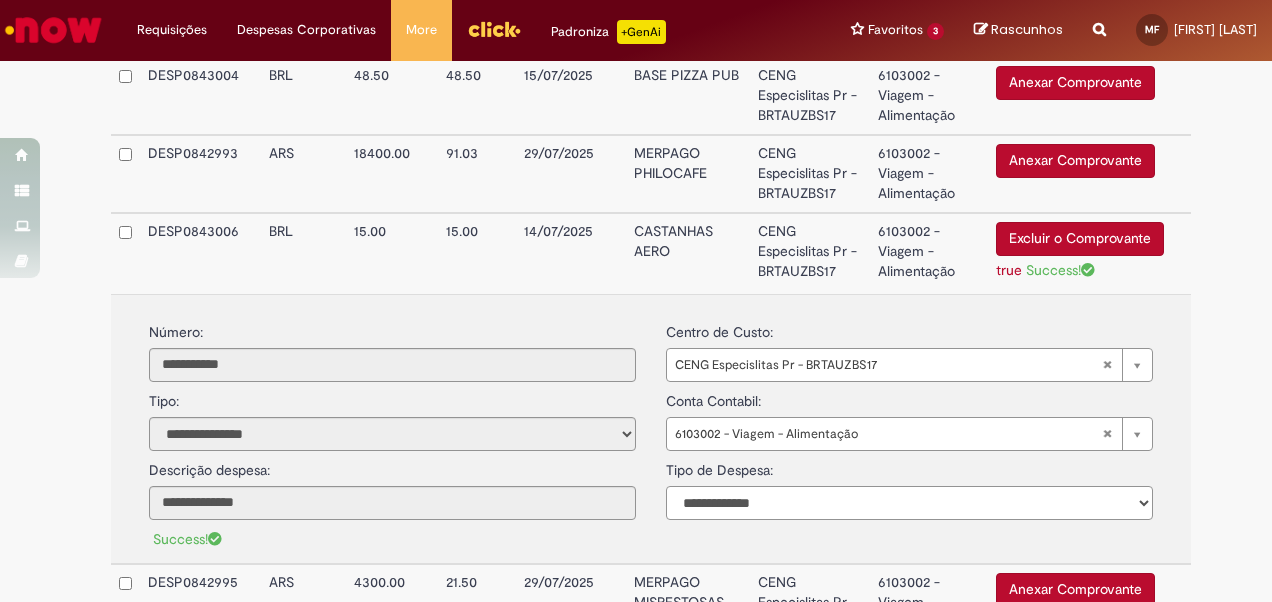 click on "**********" at bounding box center [909, 503] 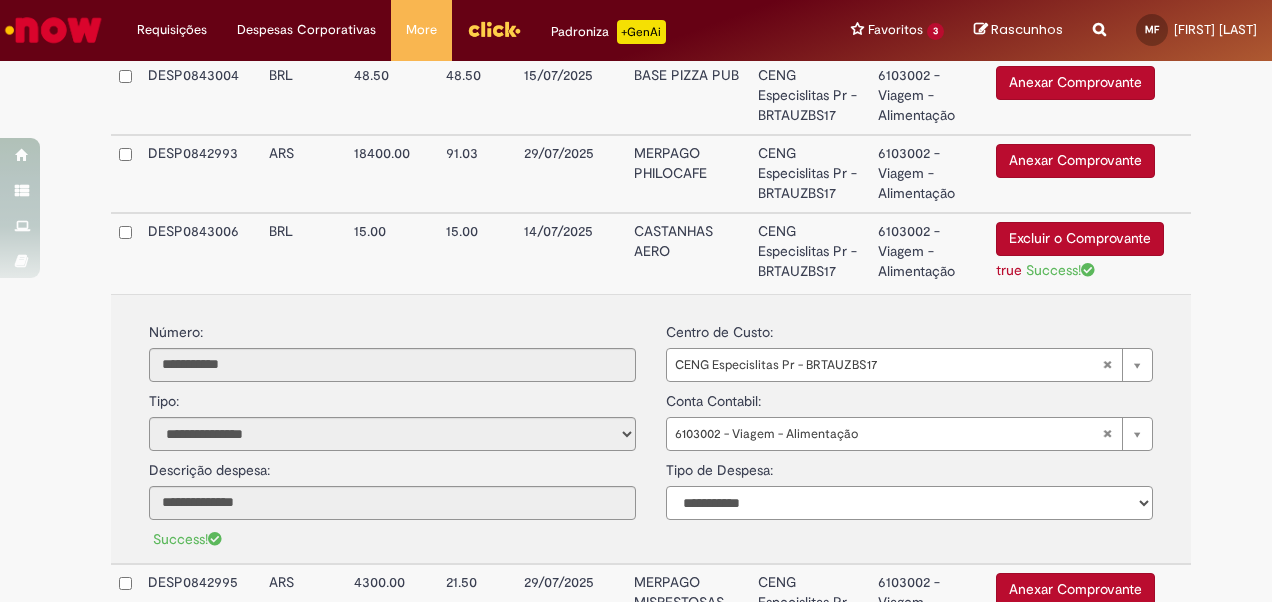 click on "**********" at bounding box center [909, 503] 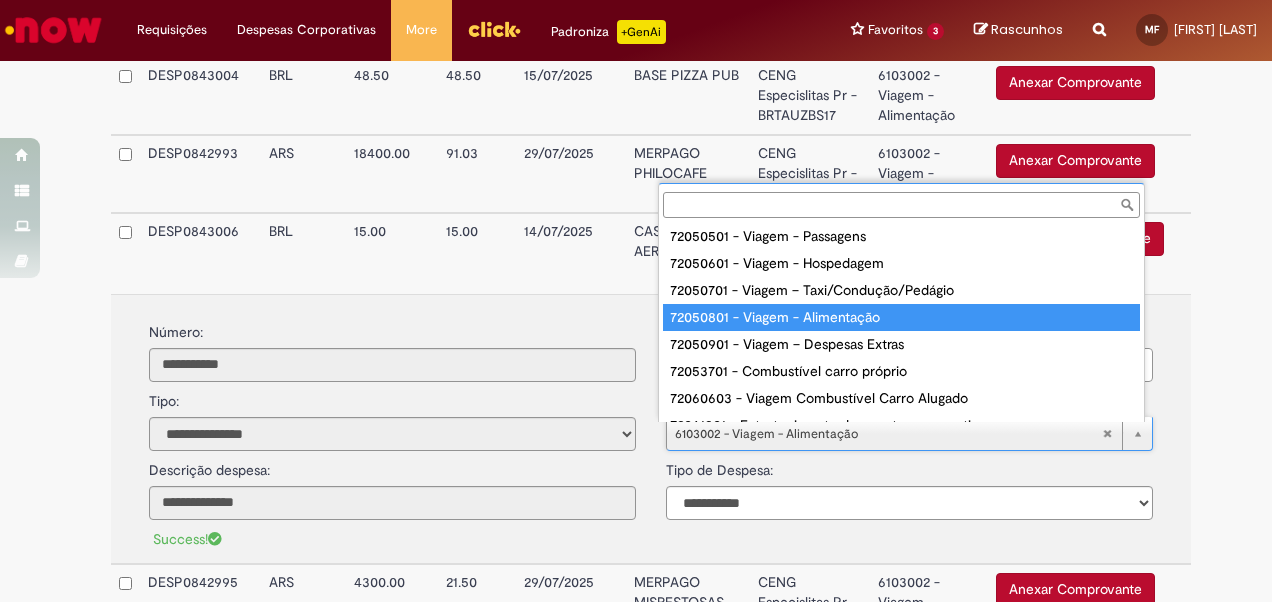 scroll, scrollTop: 116, scrollLeft: 0, axis: vertical 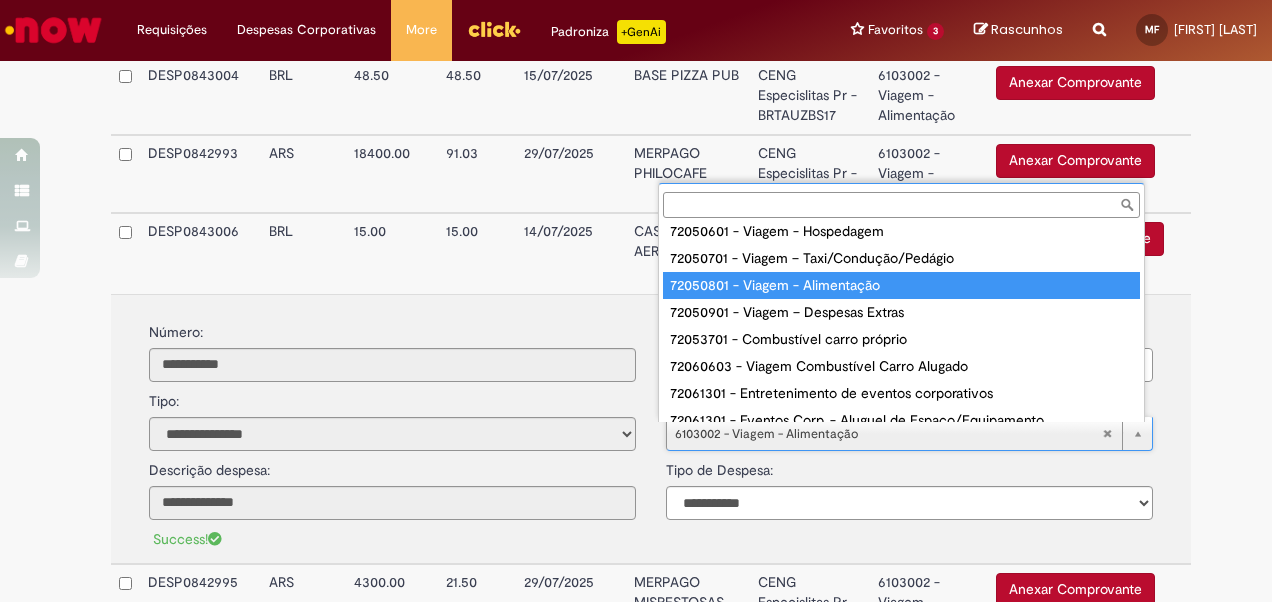 type on "**********" 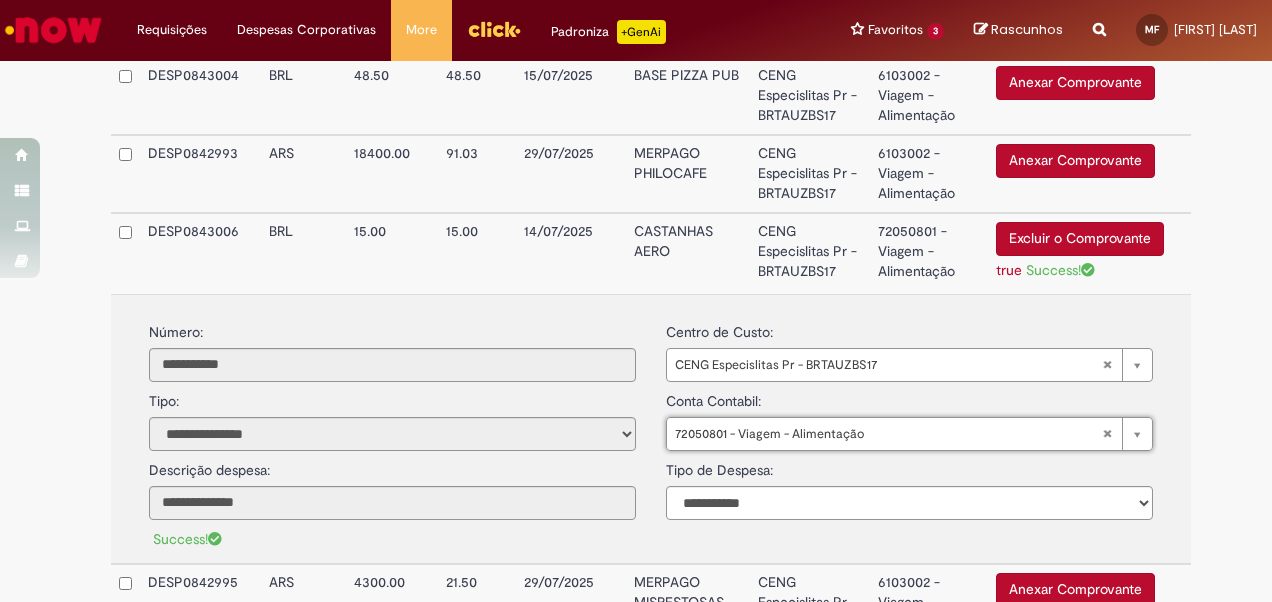 click on "CENG Especislitas Pr - BRTAUZBS17" at bounding box center [810, 253] 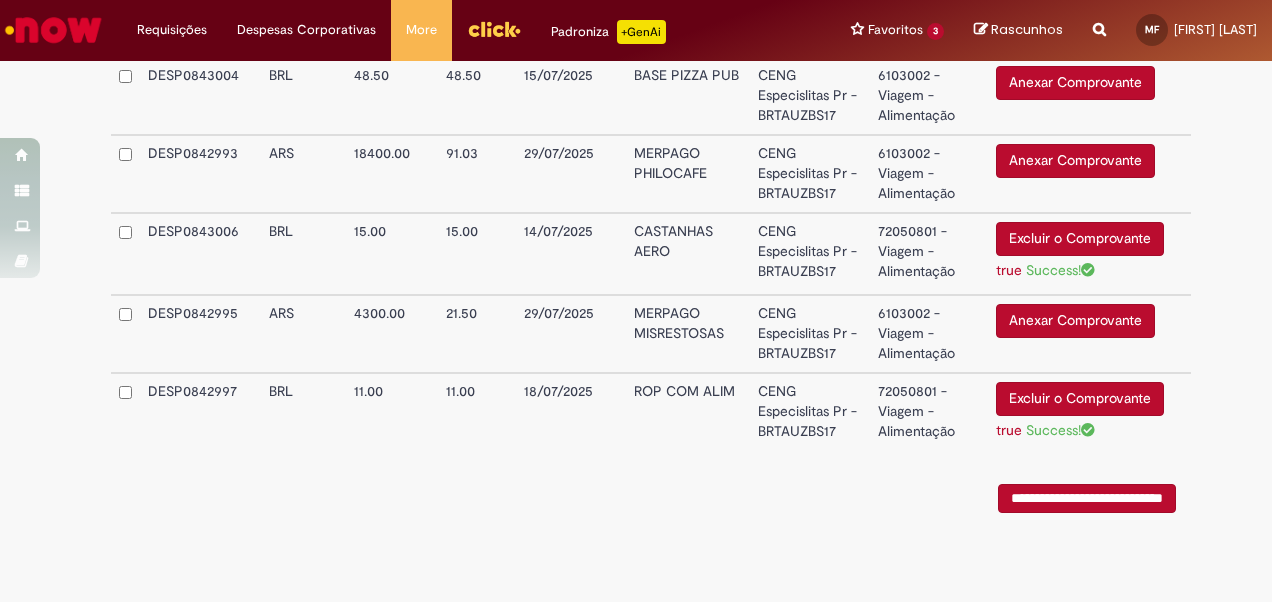 scroll, scrollTop: 825, scrollLeft: 0, axis: vertical 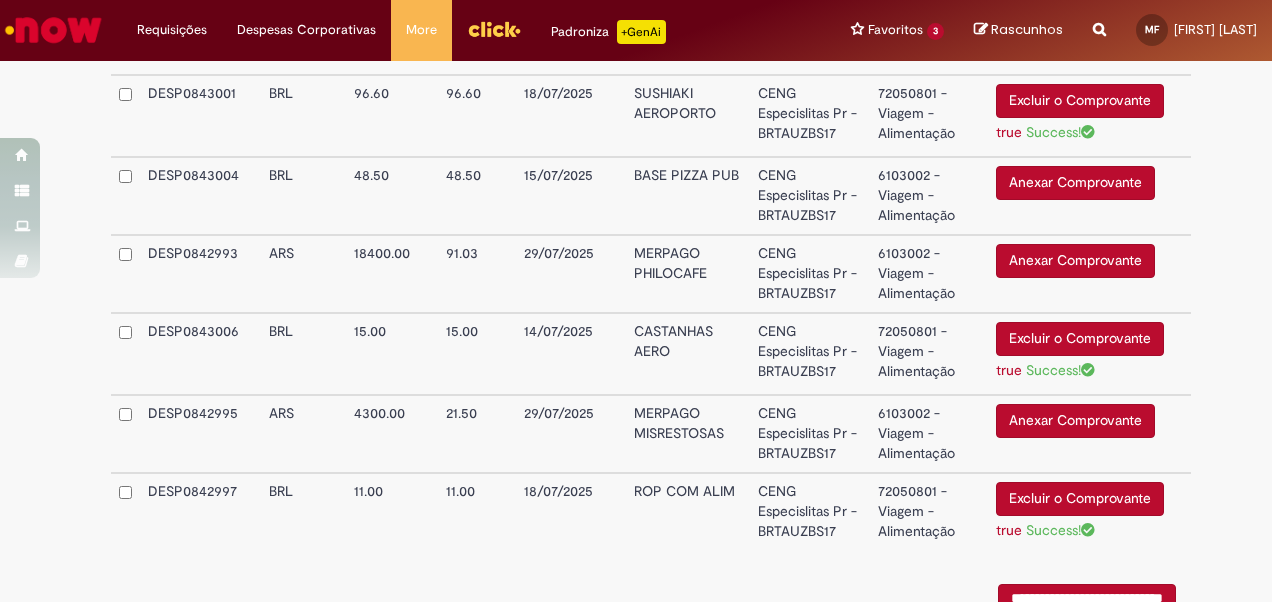 click on "Anexar Comprovante" at bounding box center [1075, 261] 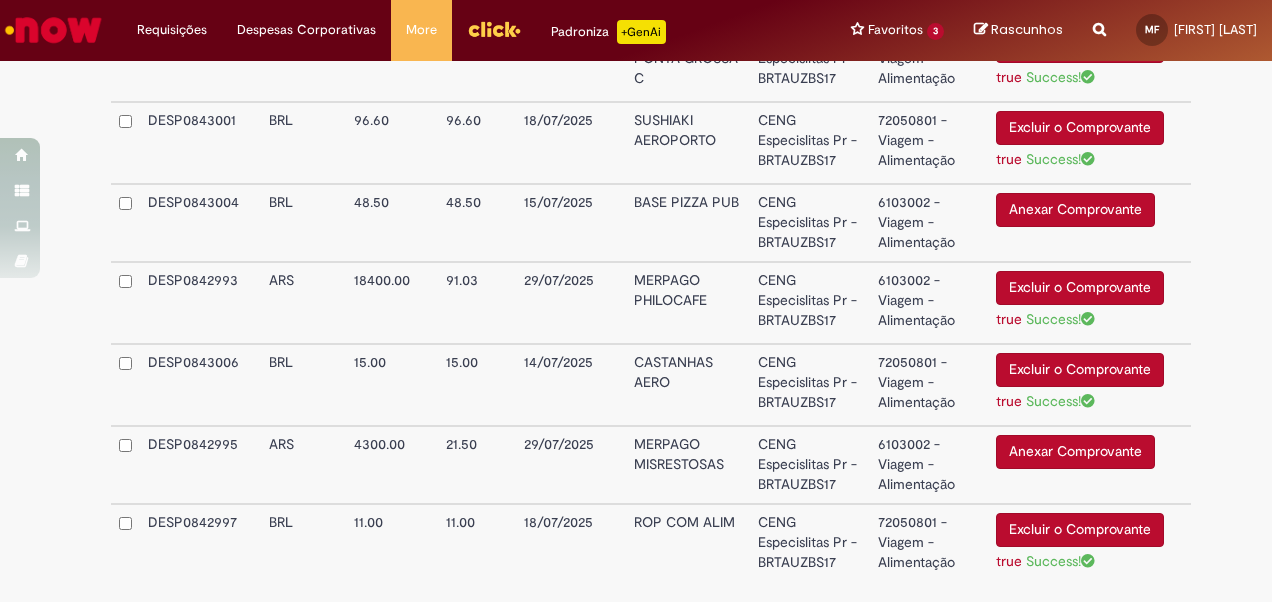 scroll, scrollTop: 731, scrollLeft: 0, axis: vertical 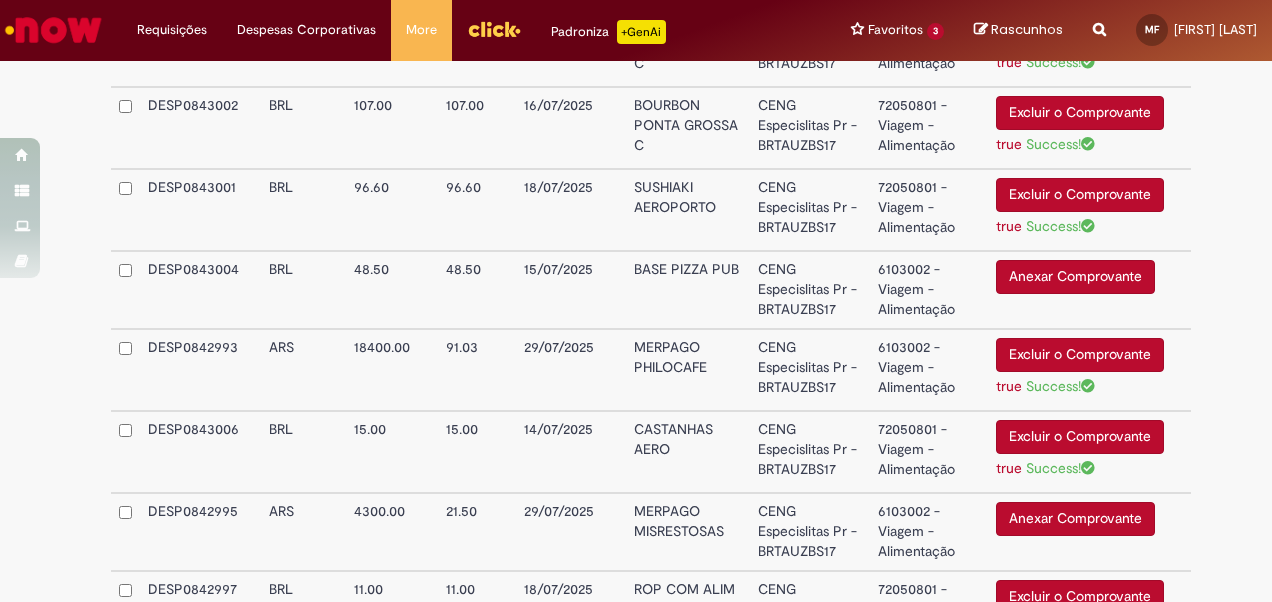click on "Anexar Comprovante" at bounding box center [1075, 277] 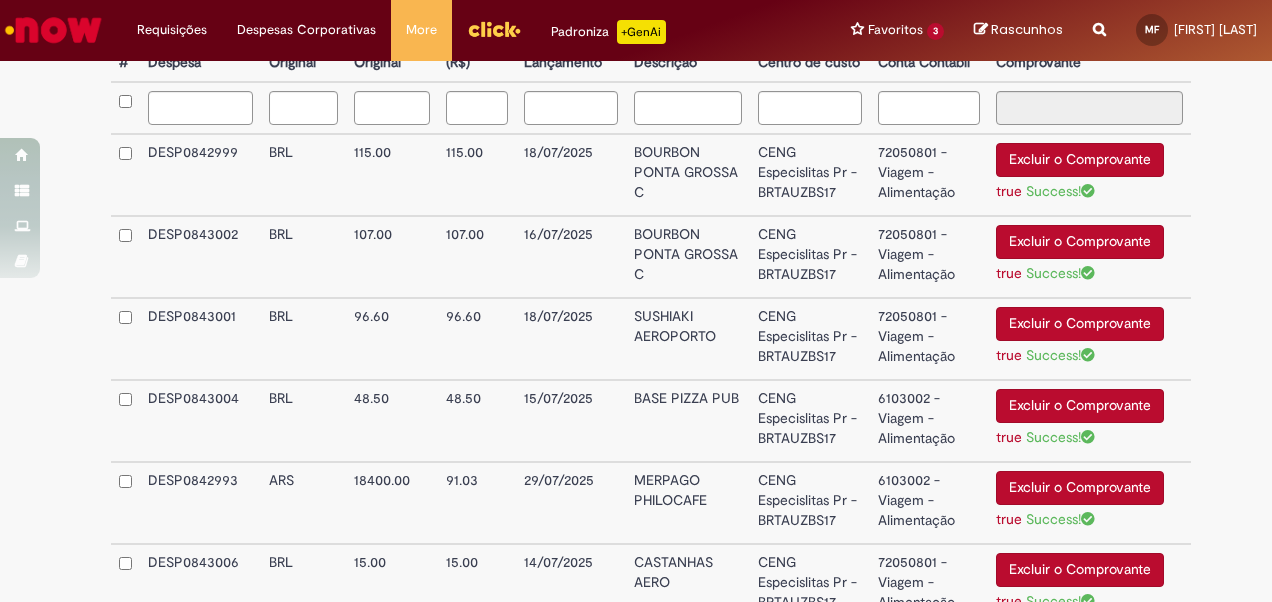 scroll, scrollTop: 431, scrollLeft: 0, axis: vertical 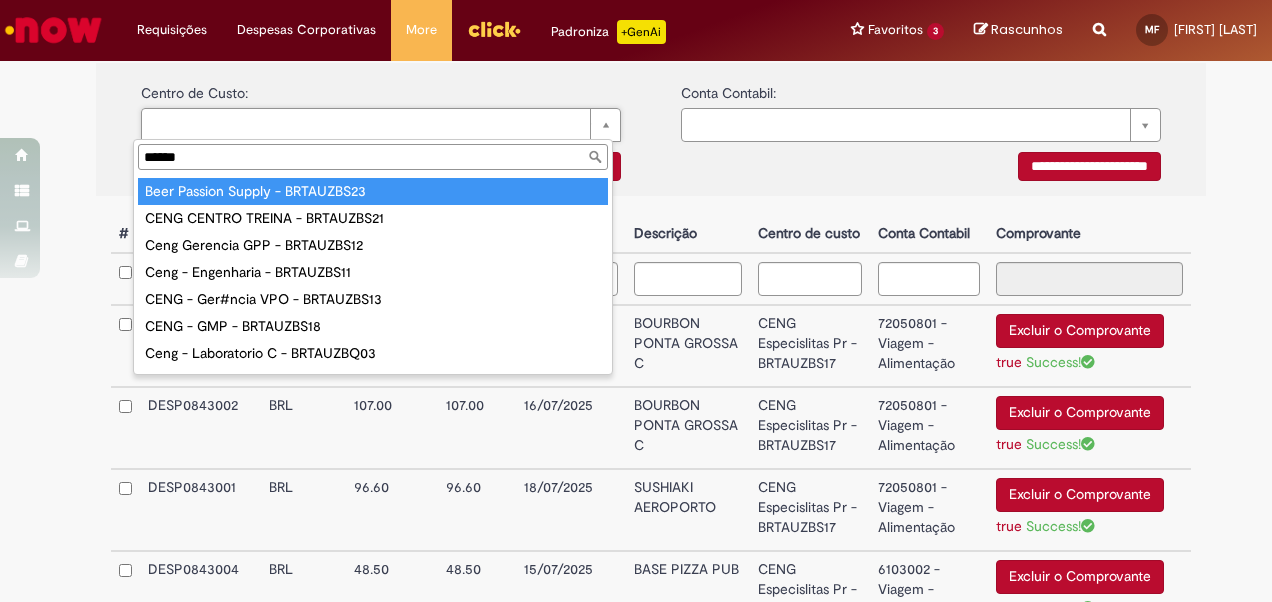 type on "******" 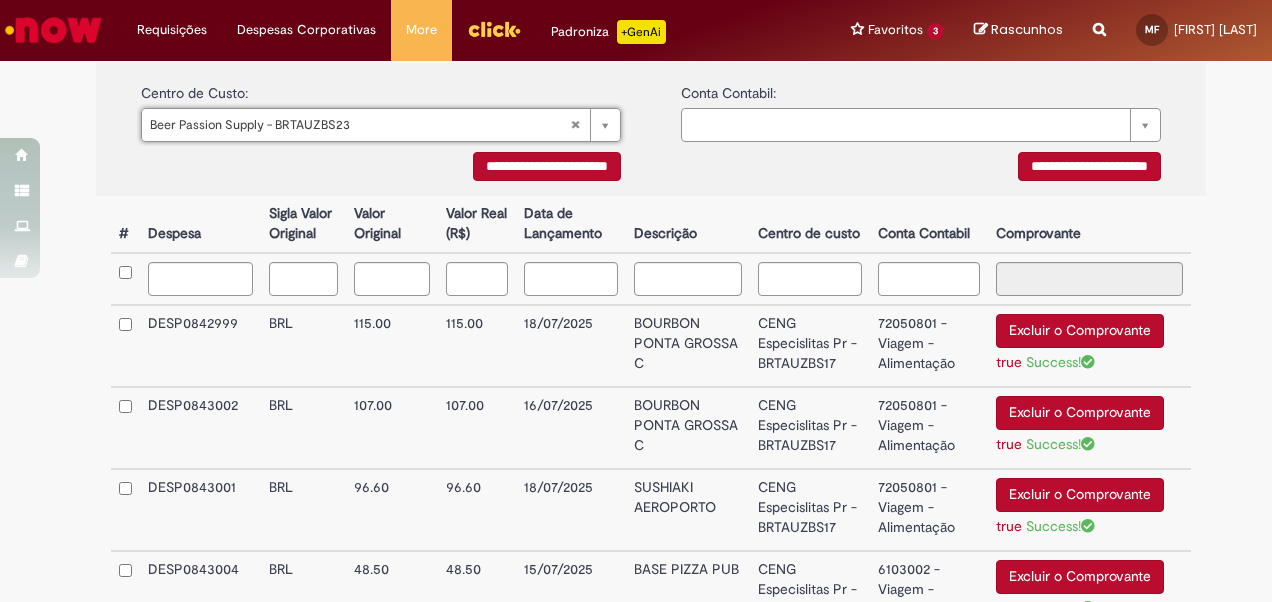 type on "**********" 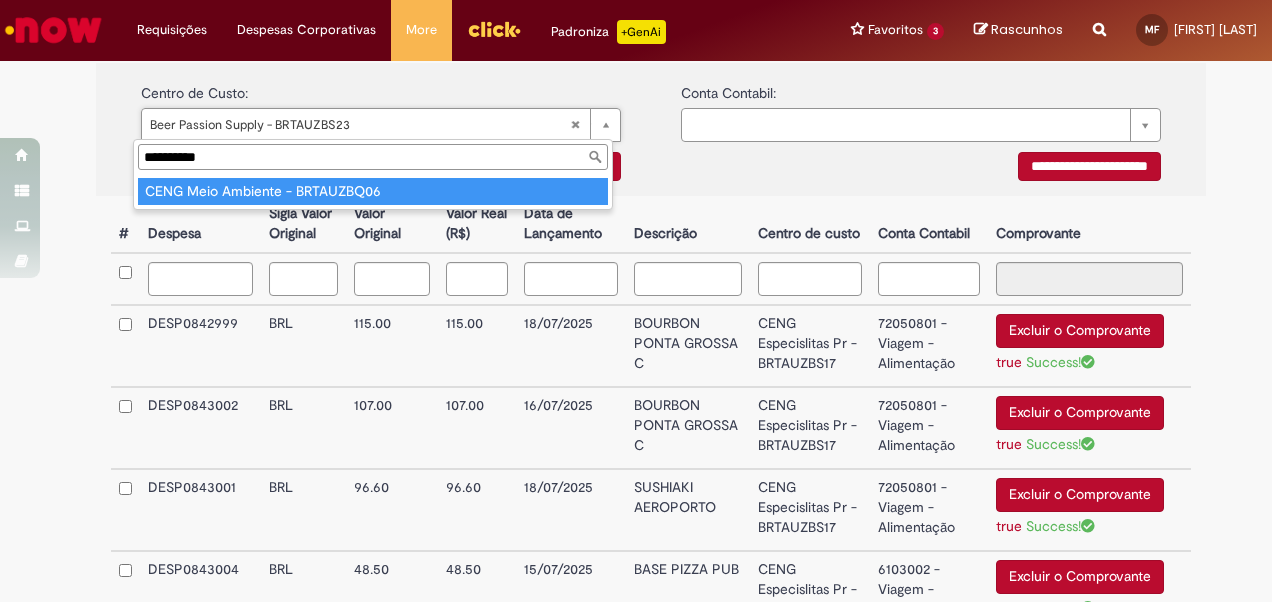 type on "**********" 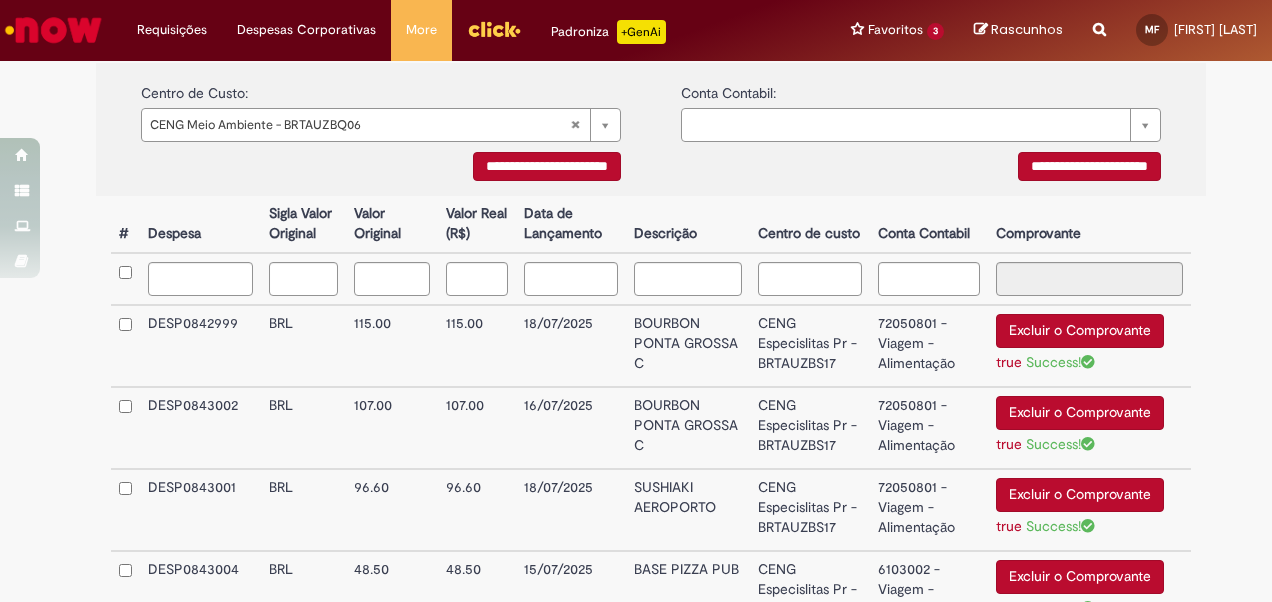 click on "**********" at bounding box center (547, 166) 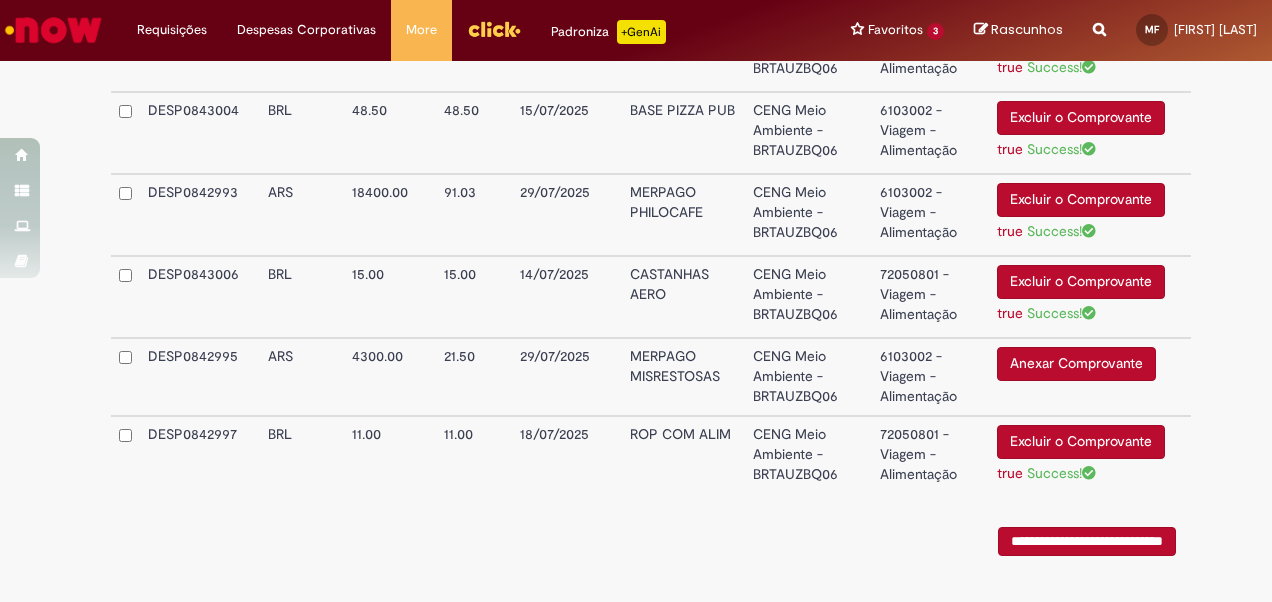 scroll, scrollTop: 934, scrollLeft: 0, axis: vertical 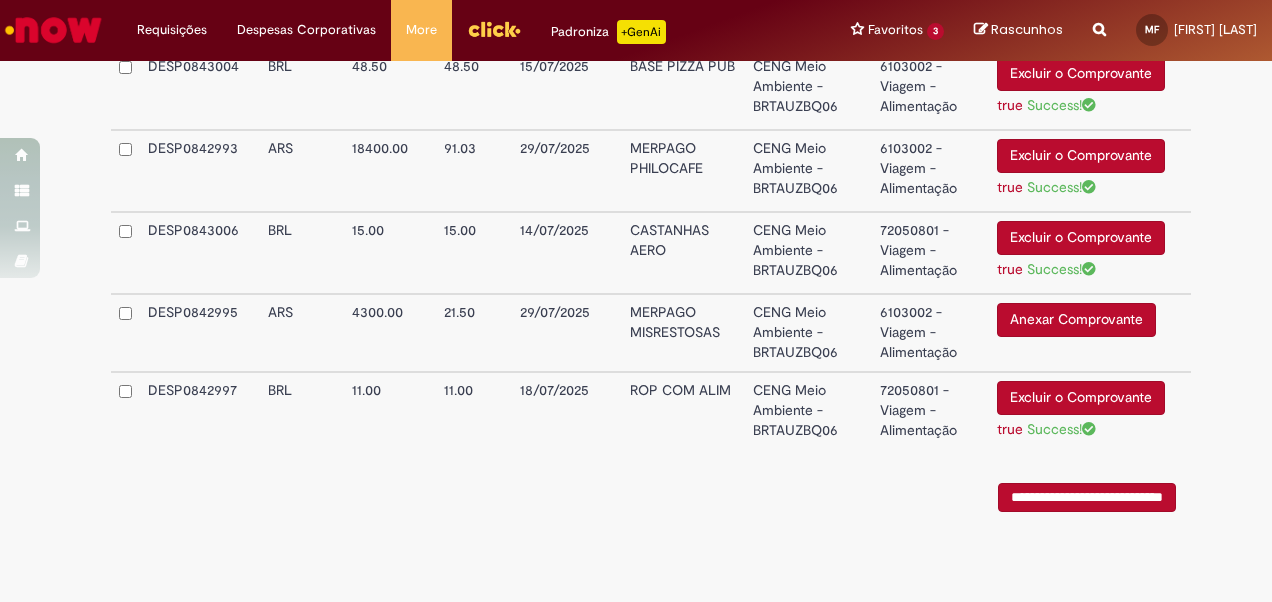 click on "**********" at bounding box center [1087, 497] 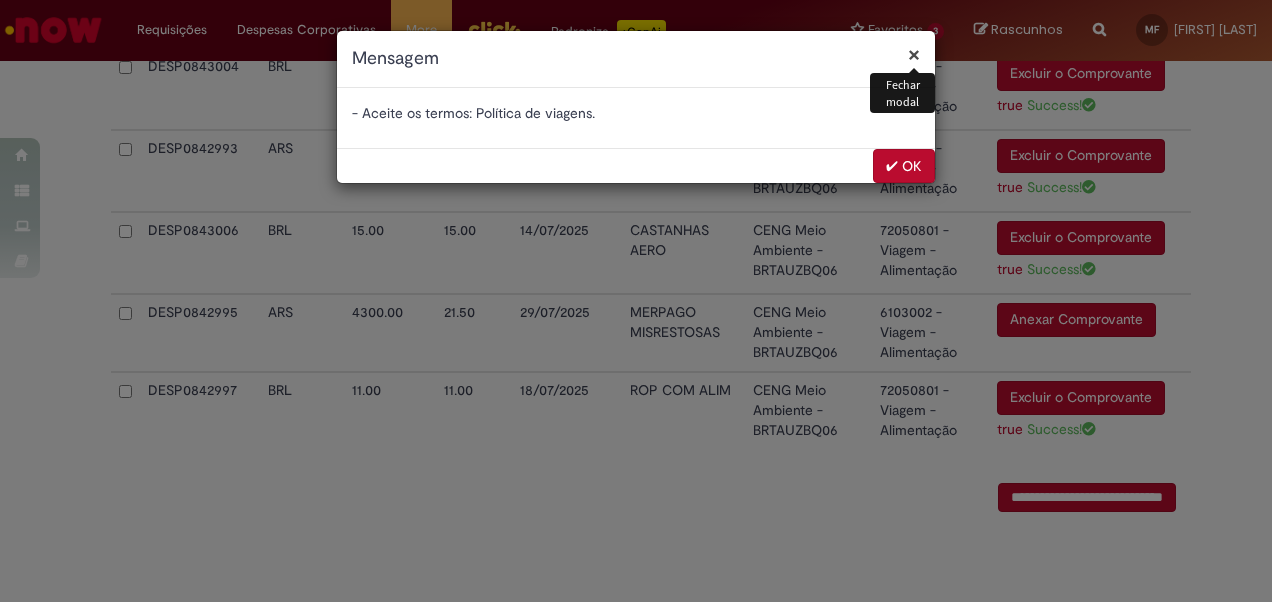 click on "✔ OK" at bounding box center (904, 166) 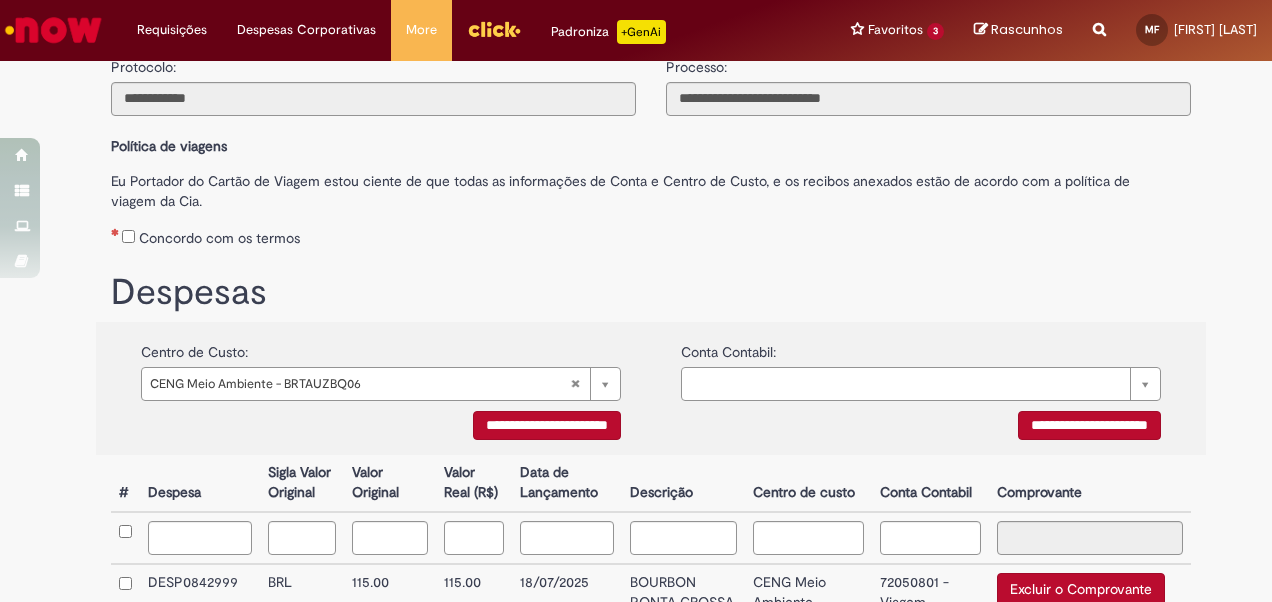 scroll, scrollTop: 134, scrollLeft: 0, axis: vertical 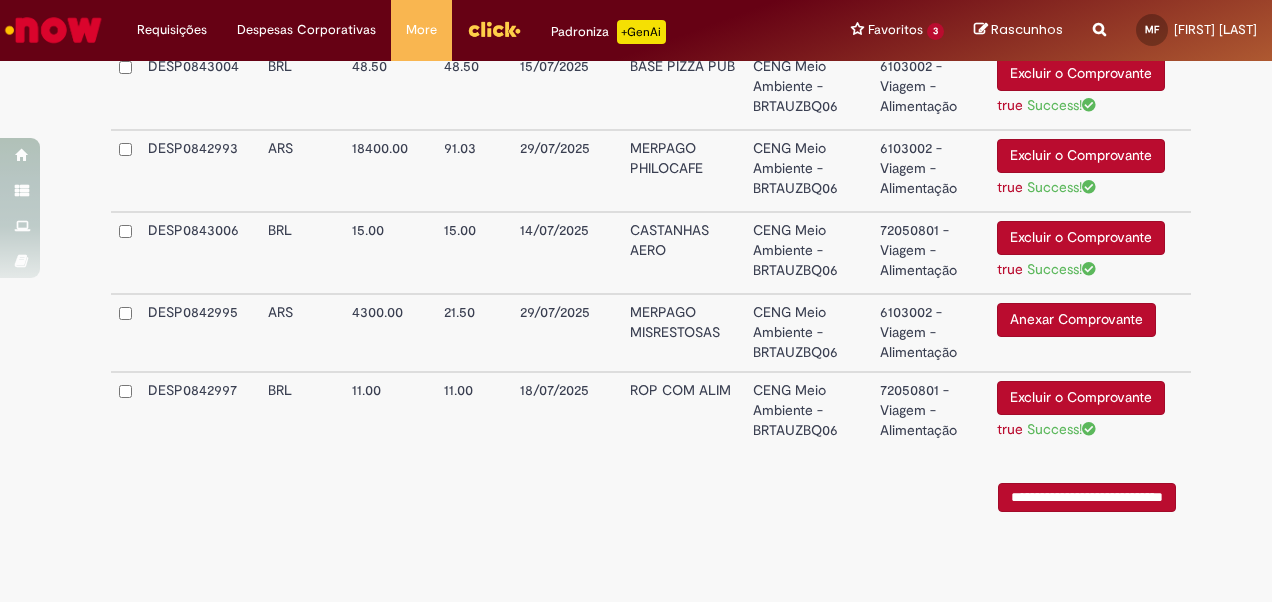 click on "**********" at bounding box center (1087, 497) 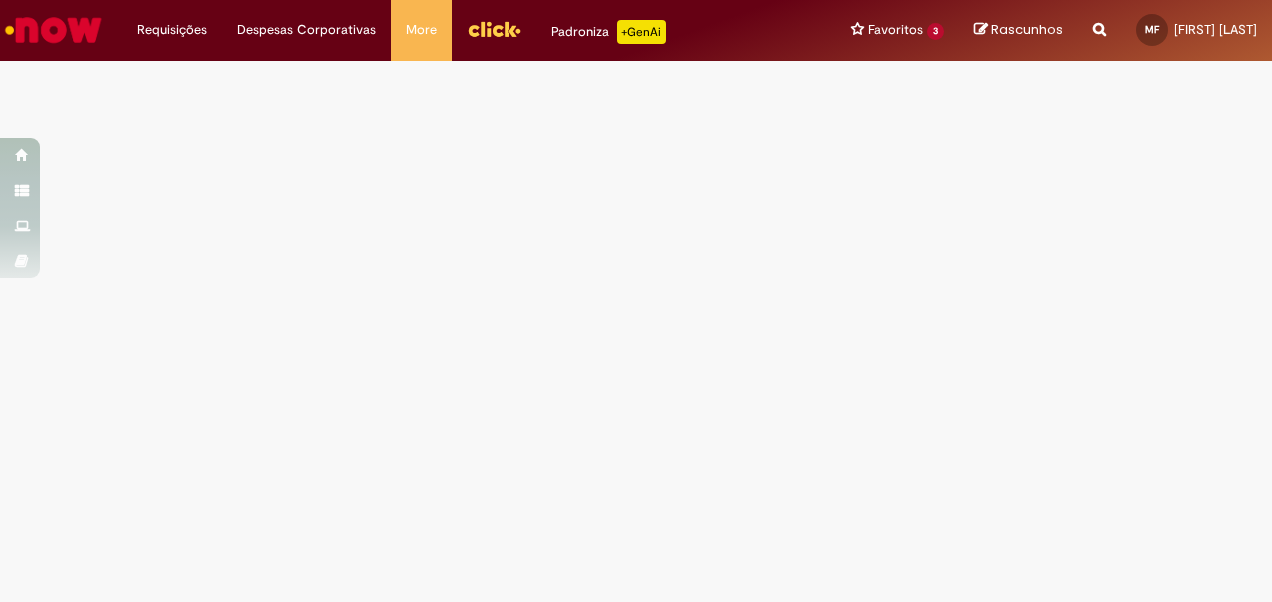 scroll, scrollTop: 0, scrollLeft: 0, axis: both 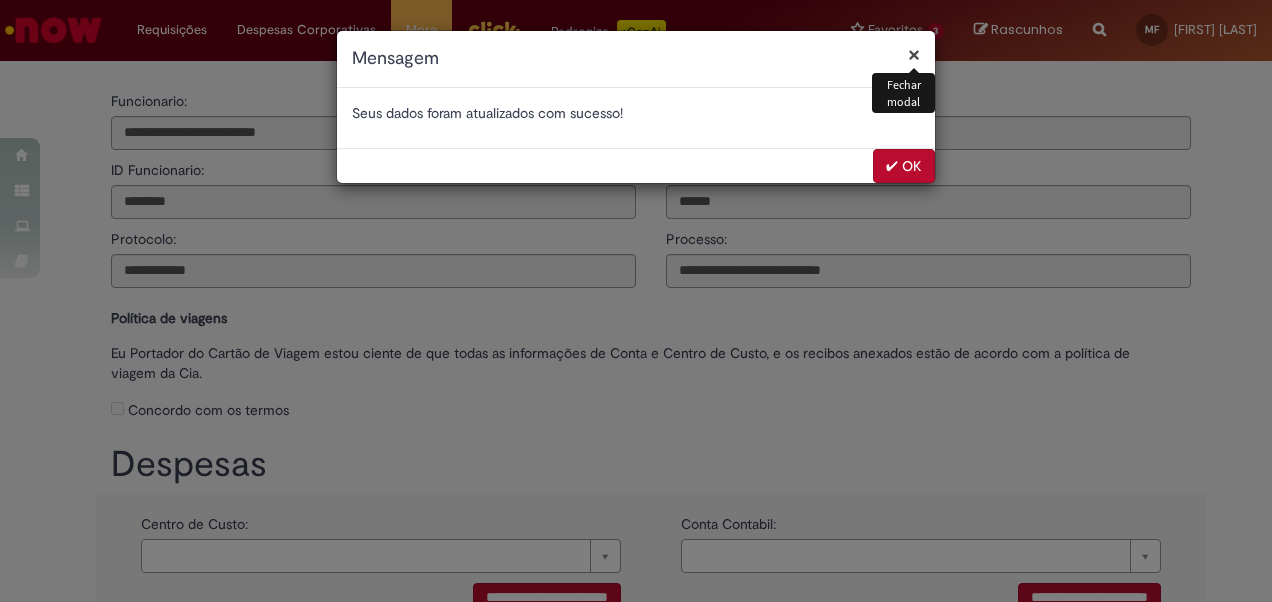 click on "✔ OK" at bounding box center (904, 166) 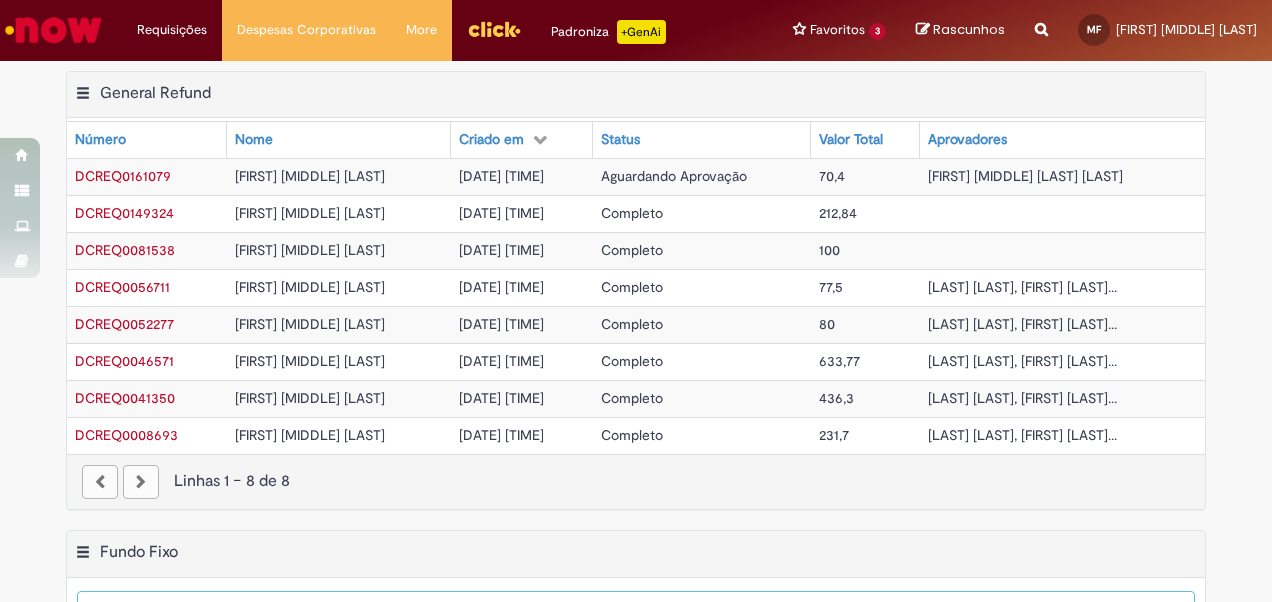 scroll, scrollTop: 0, scrollLeft: 0, axis: both 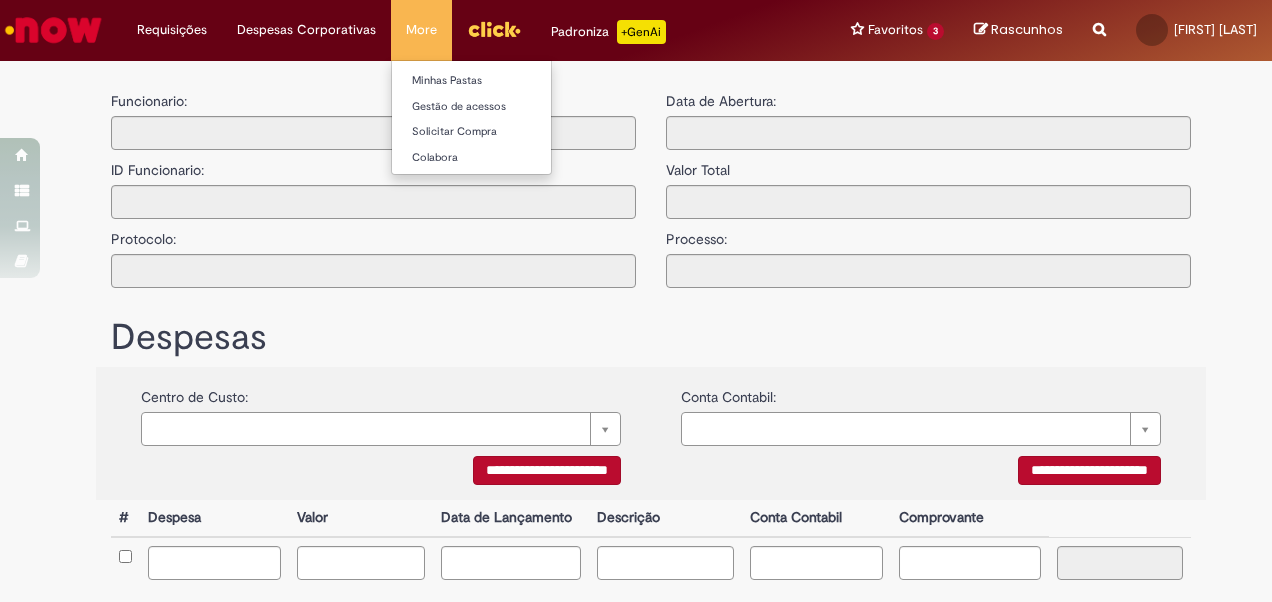 type on "**********" 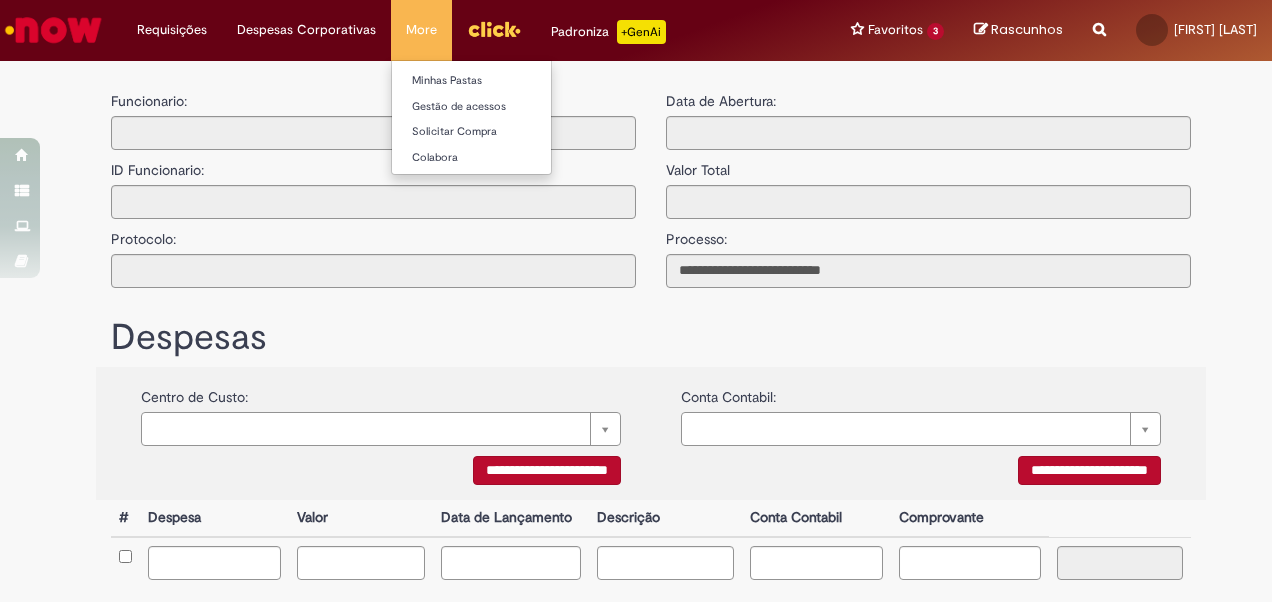scroll, scrollTop: 0, scrollLeft: 0, axis: both 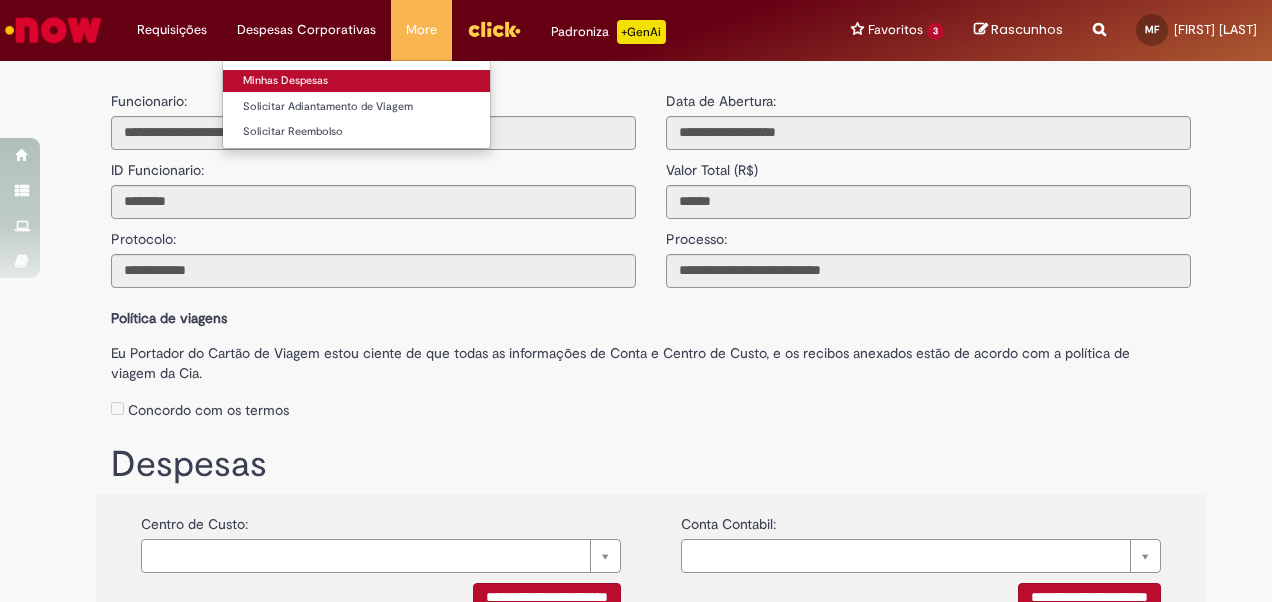 click on "Minhas Despesas" at bounding box center [356, 81] 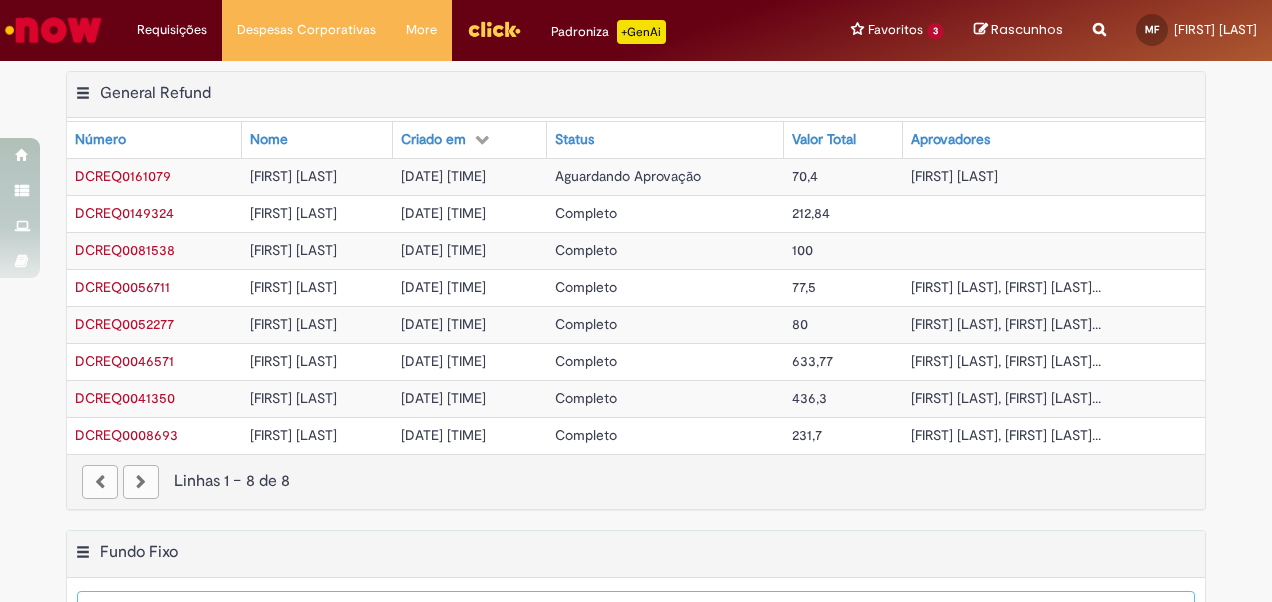click on "Exportar como PDF   Exportar como Excel   Exportar como CSV
General Refund Tabela - Página 1
Mostrar filtro       Tudo     >   Funcionário é [FIRST] [LAST]     >   Processo = Reembolso Geral
General Refund
Número
Nome
Criado em
Status
Valor Total
Aprovadores
DCREQ0161079 [FIRST] [LAST] [DATE] [TIME] Aguardando Aprovação [VALUE] [FIRST] [LAST]
DCREQ0149324 [FIRST] [LAST] [DATE] [TIME] Completo [VALUE]
DCREQ0081538 [FIRST] [LAST] [DATE] [TIME] Completo [VALUE]
DCREQ0056711 [FIRST] [LAST] [DATE] [TIME] Completo [VALUE] [FIRST] [LAST], [FIRST] [LAST]...
Completo 80" at bounding box center [636, 300] 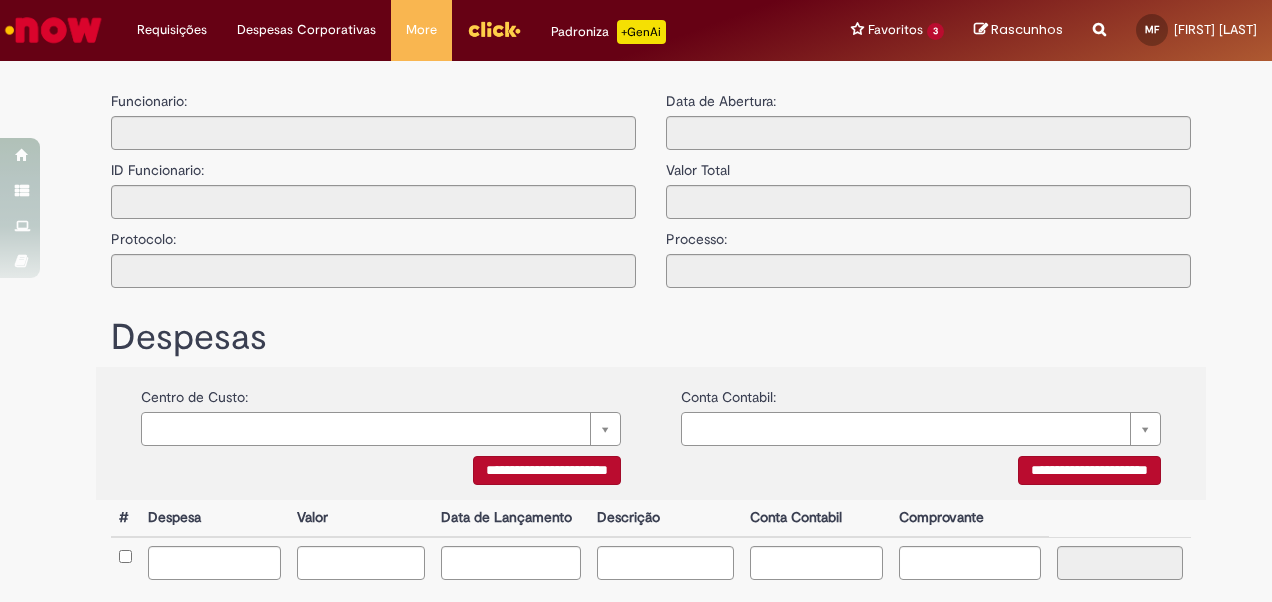 type on "**********" 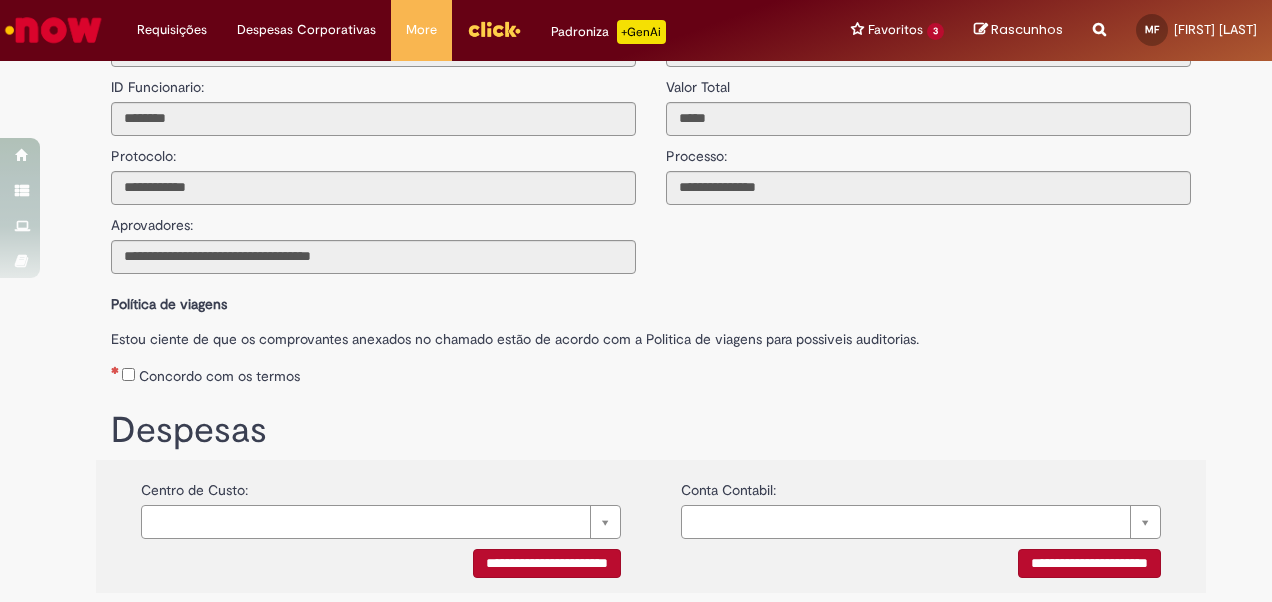 scroll, scrollTop: 0, scrollLeft: 0, axis: both 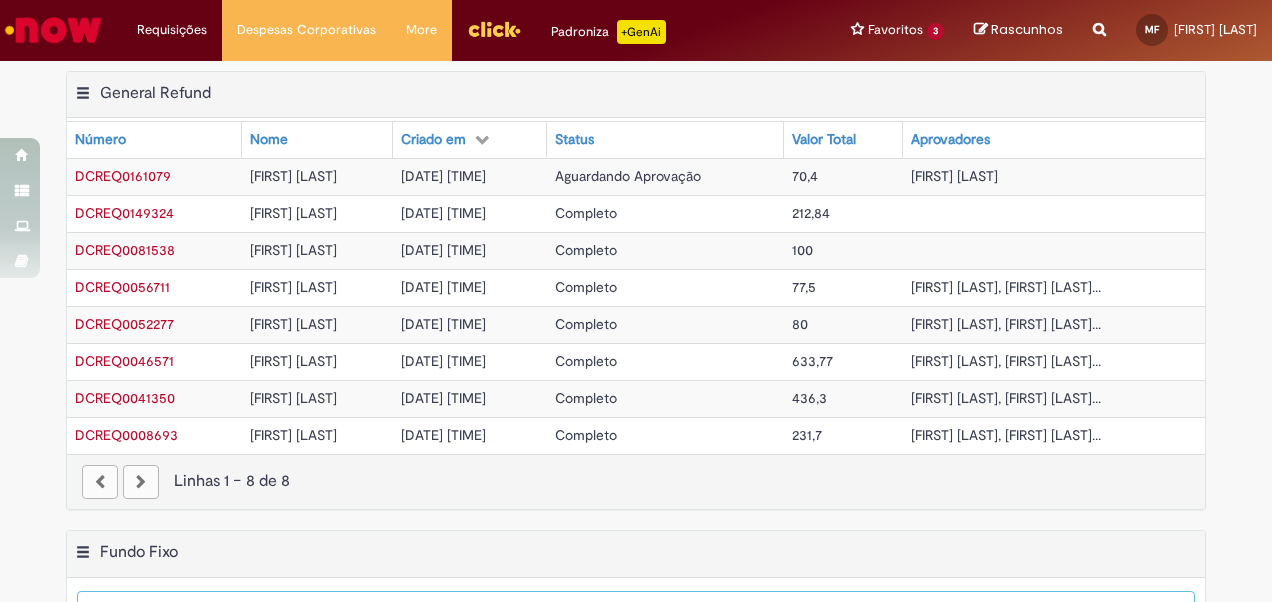 click on "Aguardando Aprovação" at bounding box center (628, 176) 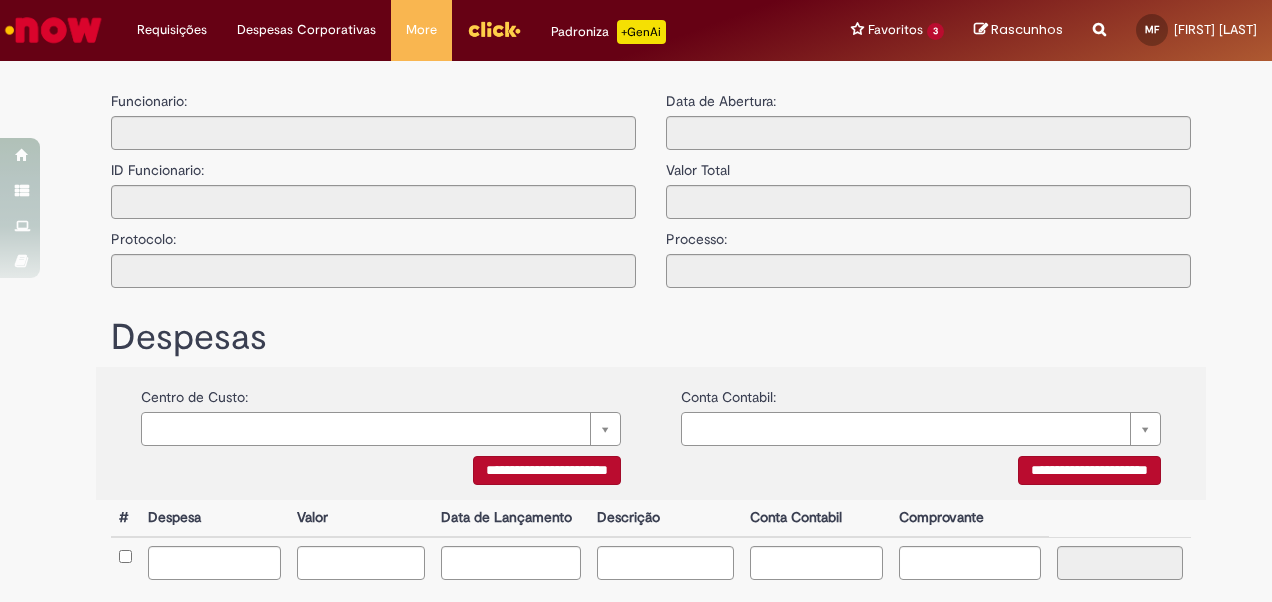 type on "**********" 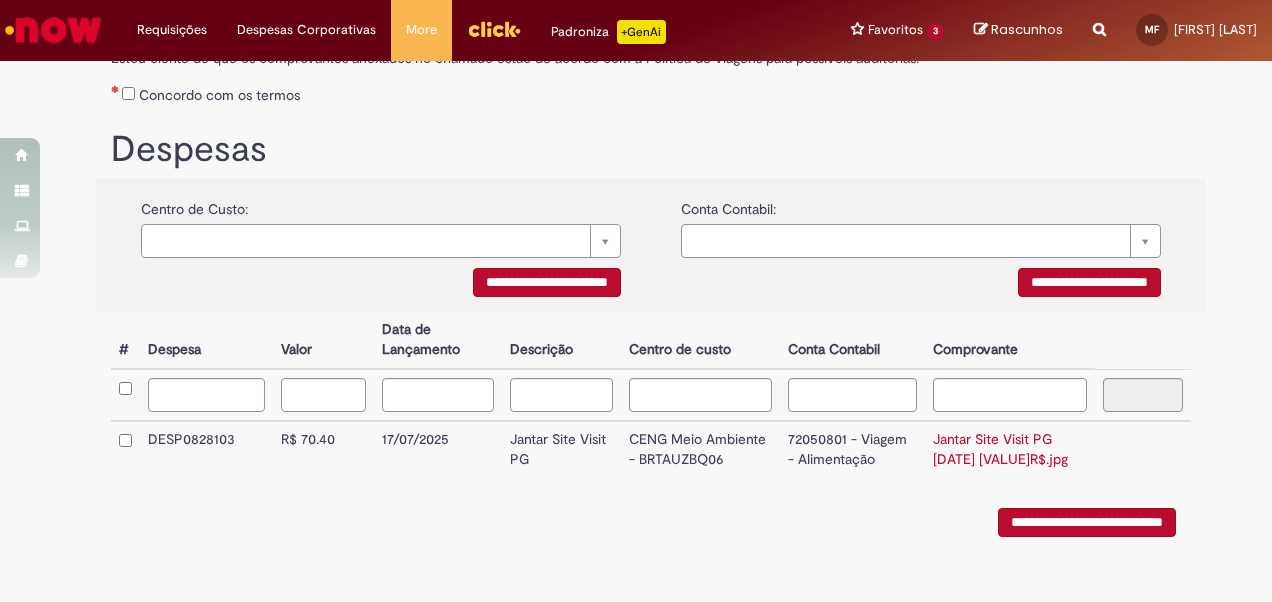 scroll, scrollTop: 394, scrollLeft: 0, axis: vertical 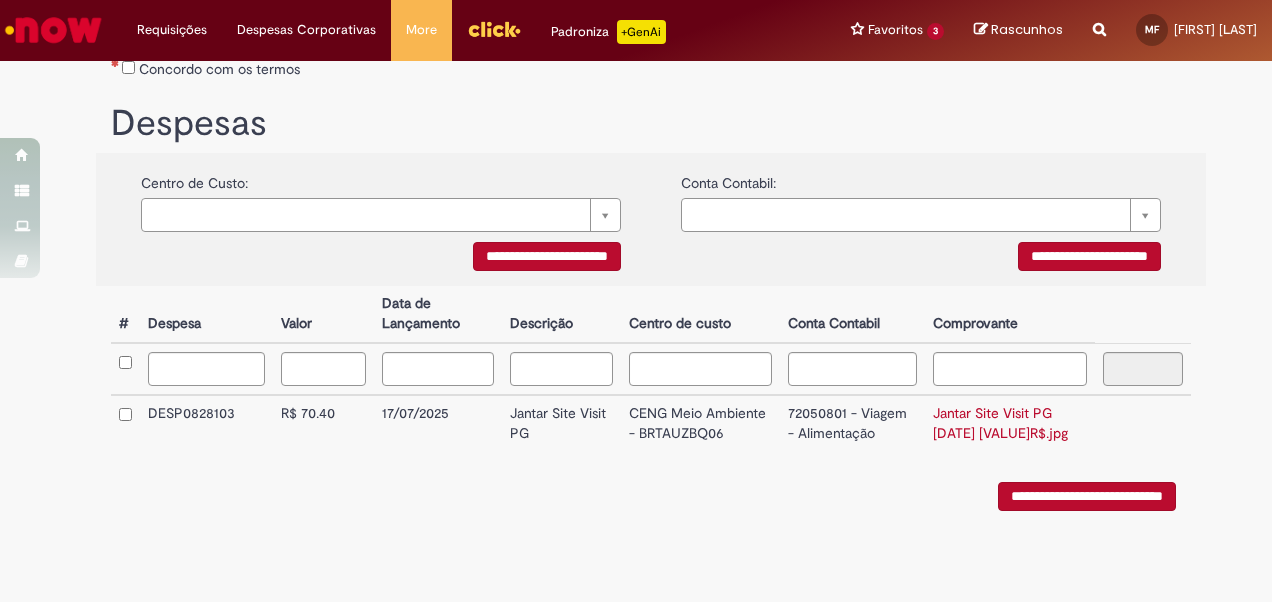 click on "**********" at bounding box center (1087, 496) 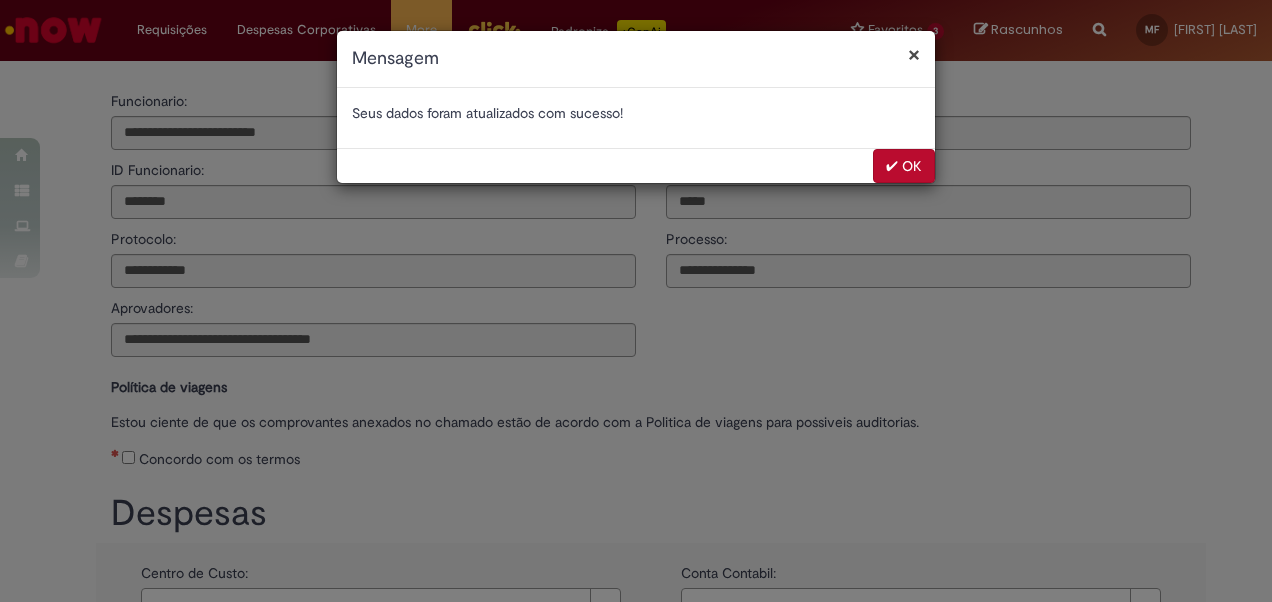click on "✔ OK" at bounding box center (904, 166) 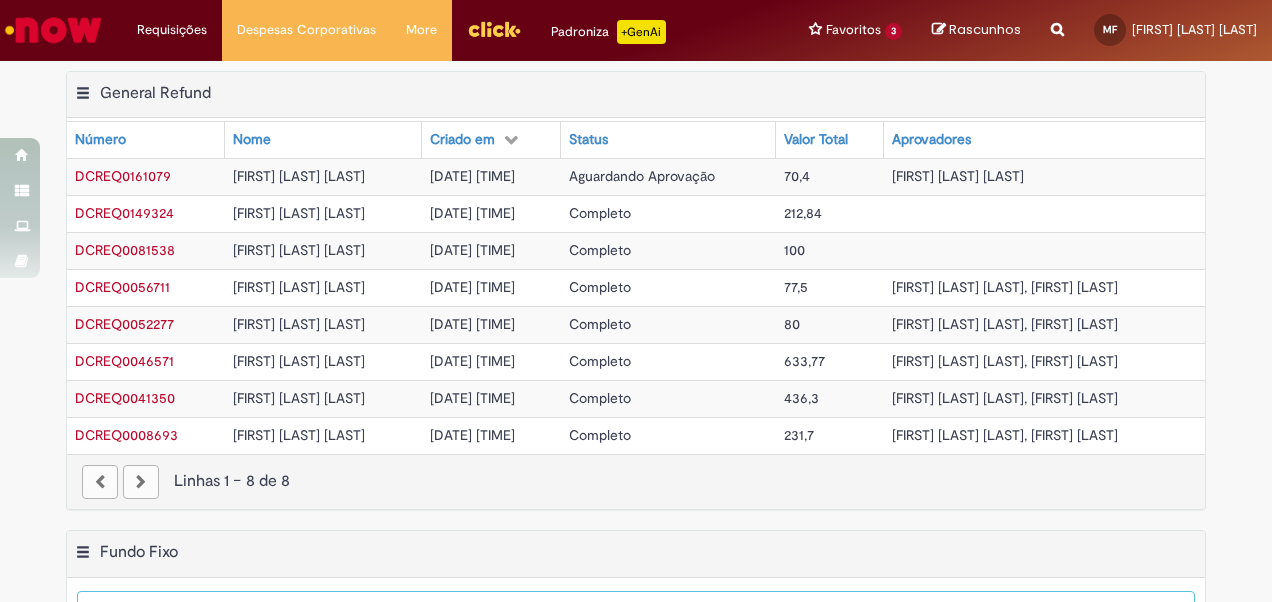scroll, scrollTop: 0, scrollLeft: 0, axis: both 